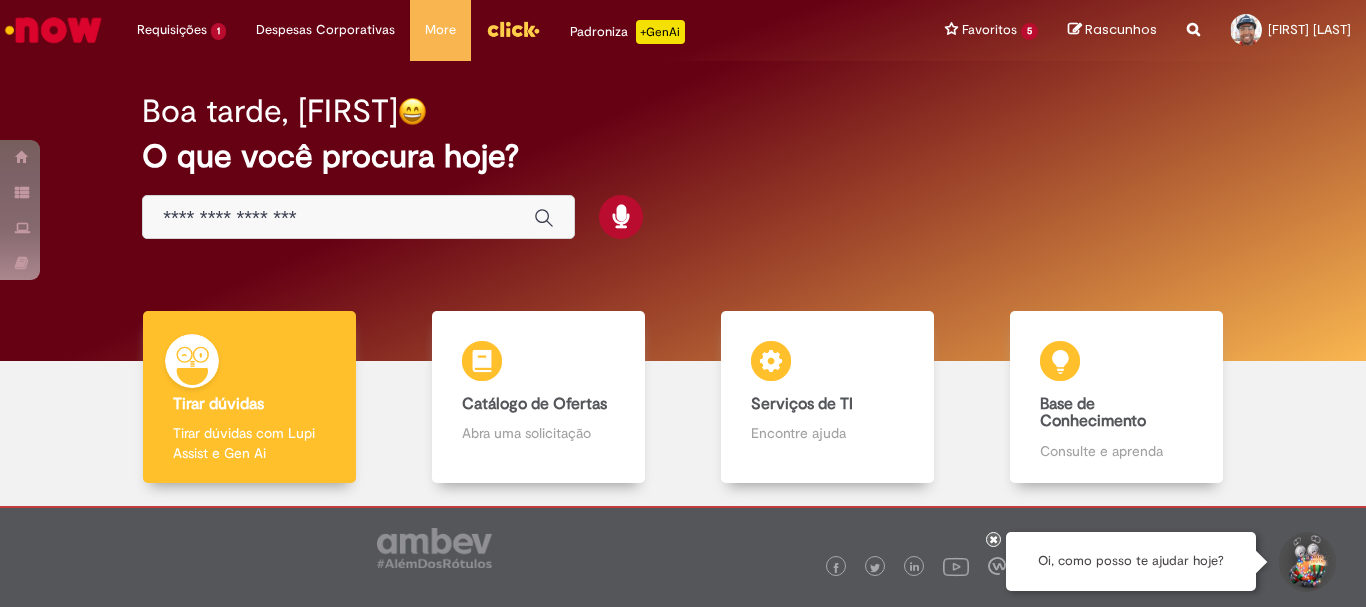 scroll, scrollTop: 0, scrollLeft: 0, axis: both 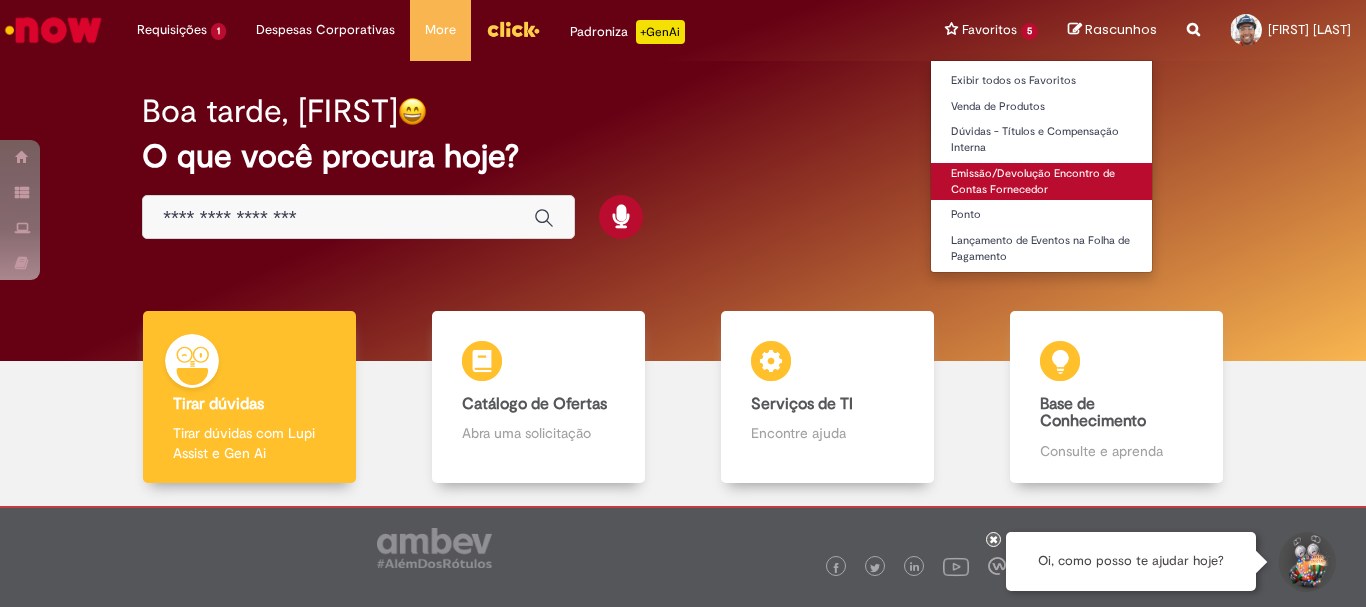 click on "Emissão/Devolução Encontro de Contas Fornecedor" at bounding box center [1041, 181] 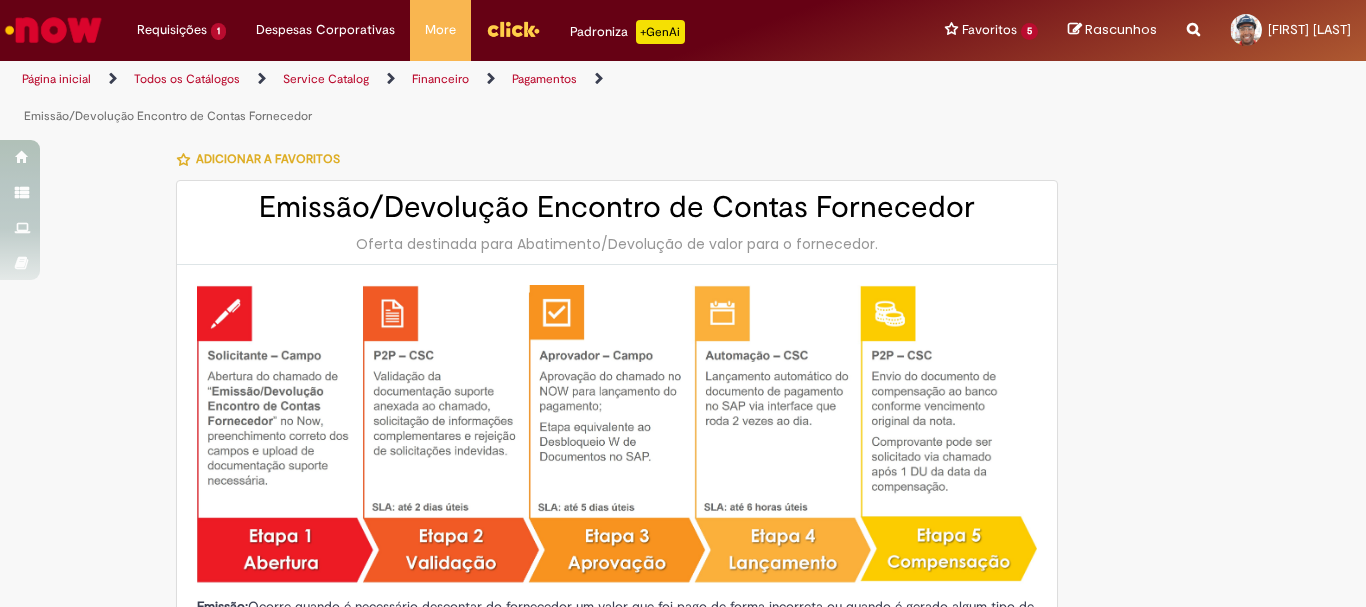 type on "********" 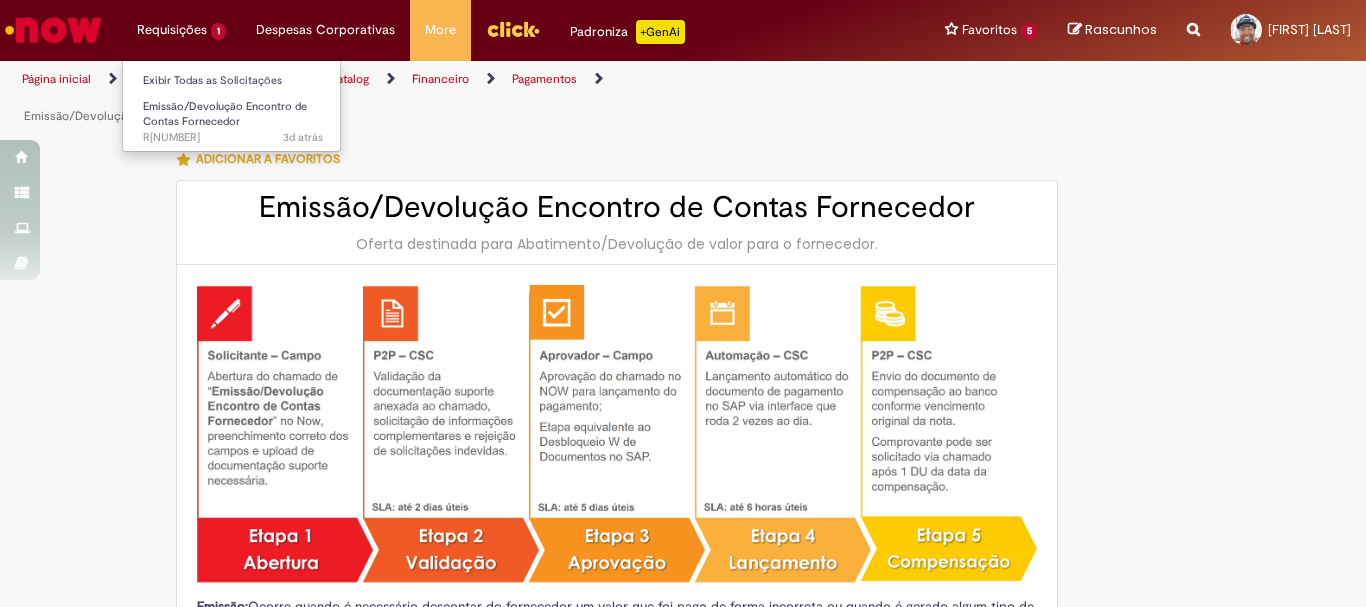type on "**********" 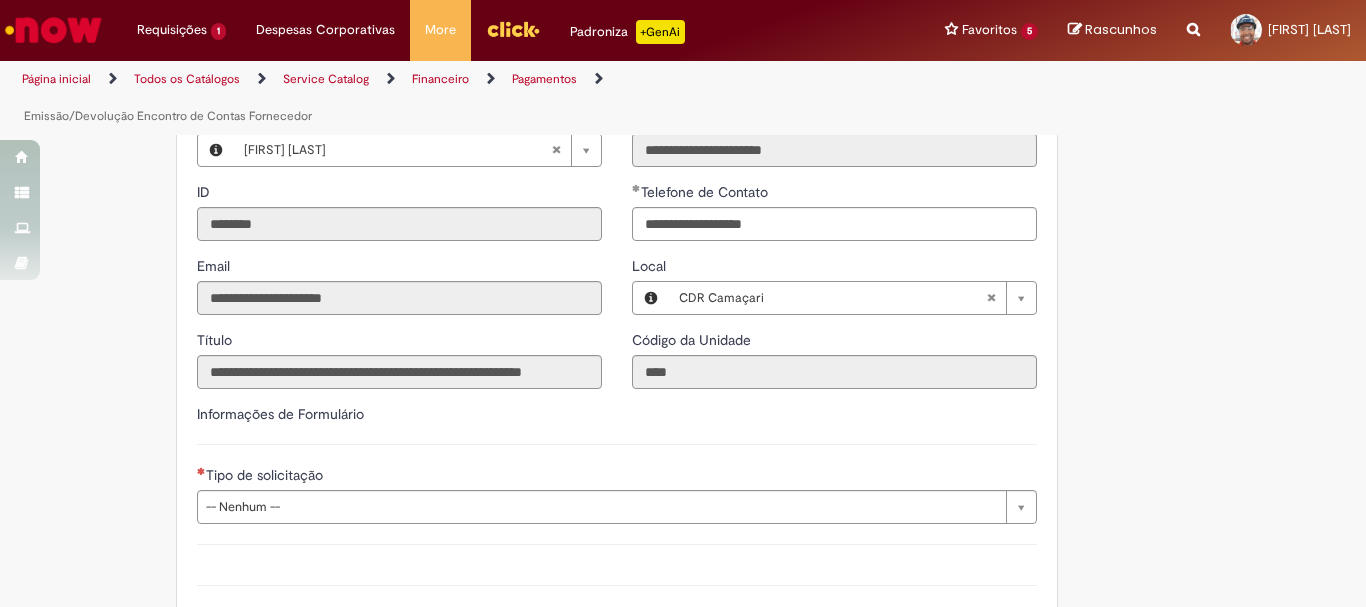 scroll, scrollTop: 1200, scrollLeft: 0, axis: vertical 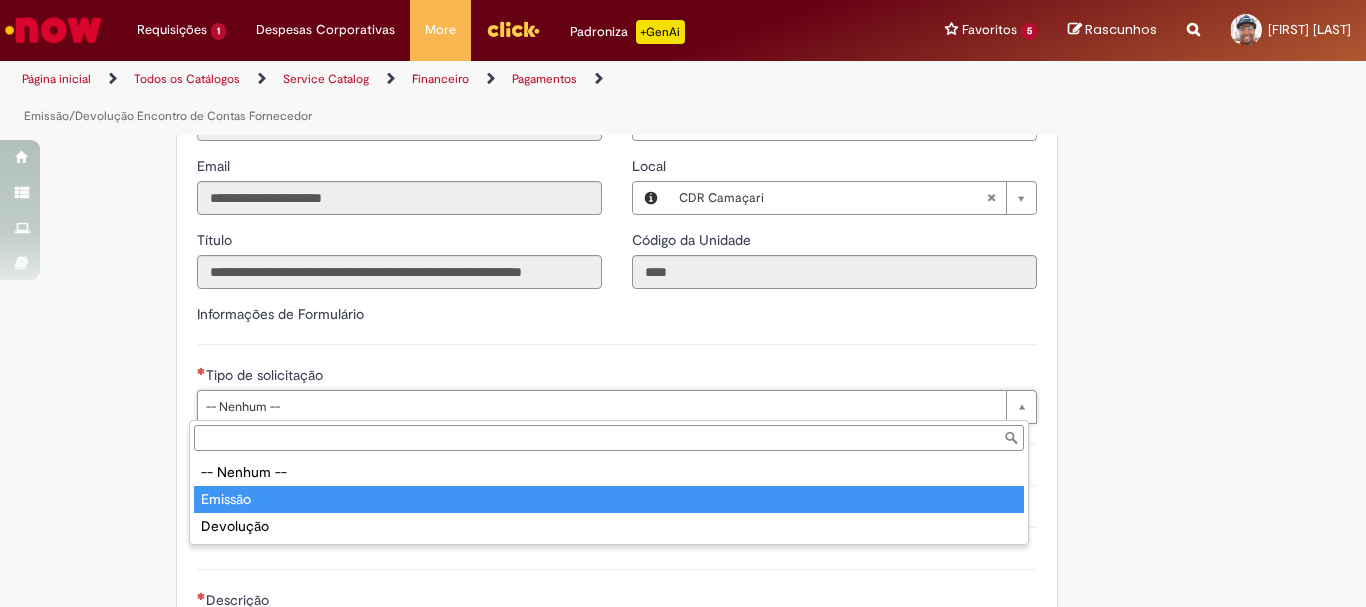 type on "*******" 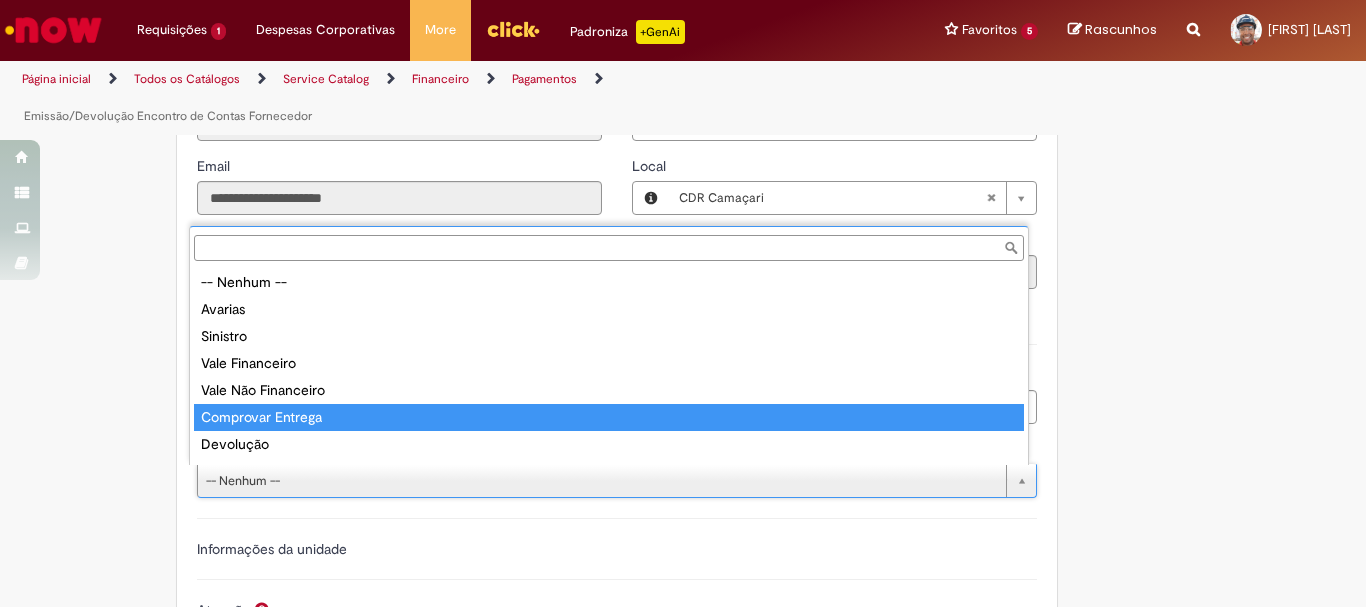 scroll, scrollTop: 16, scrollLeft: 0, axis: vertical 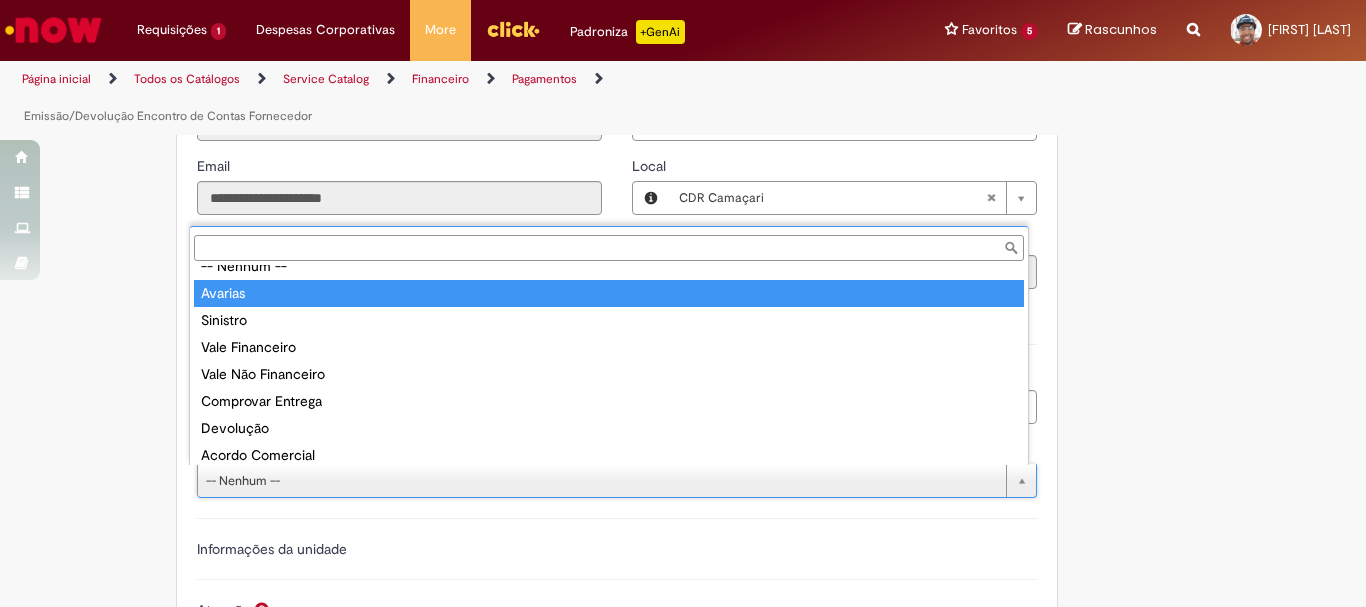 type on "*******" 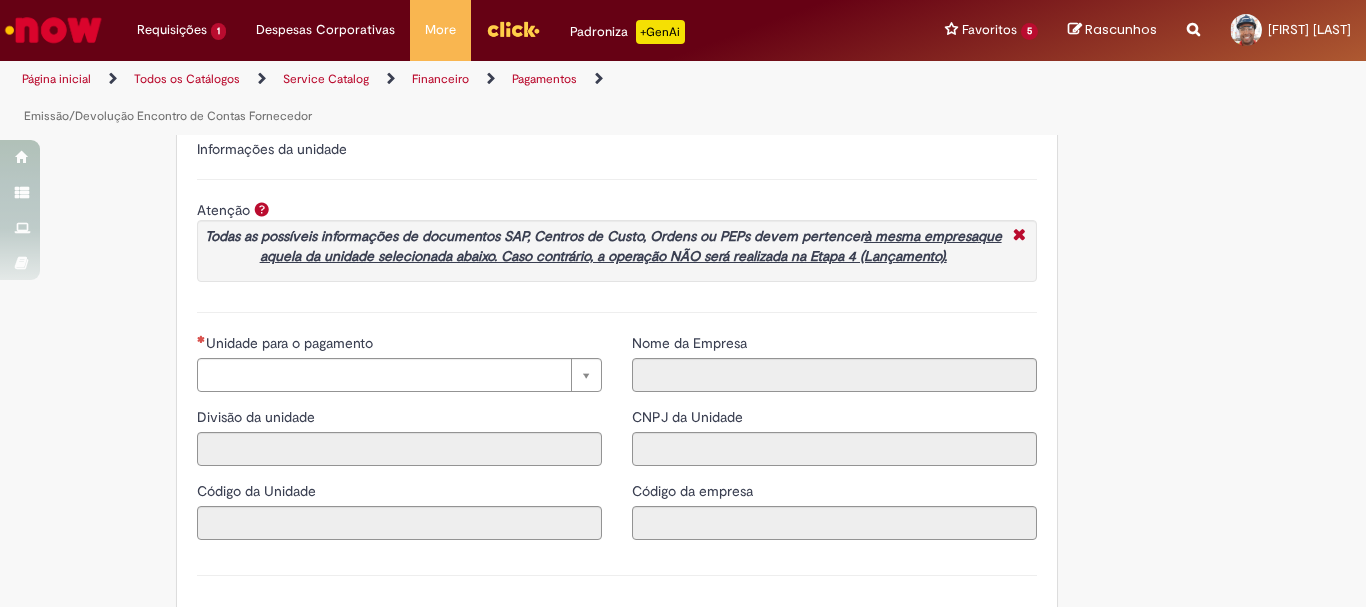 scroll, scrollTop: 1700, scrollLeft: 0, axis: vertical 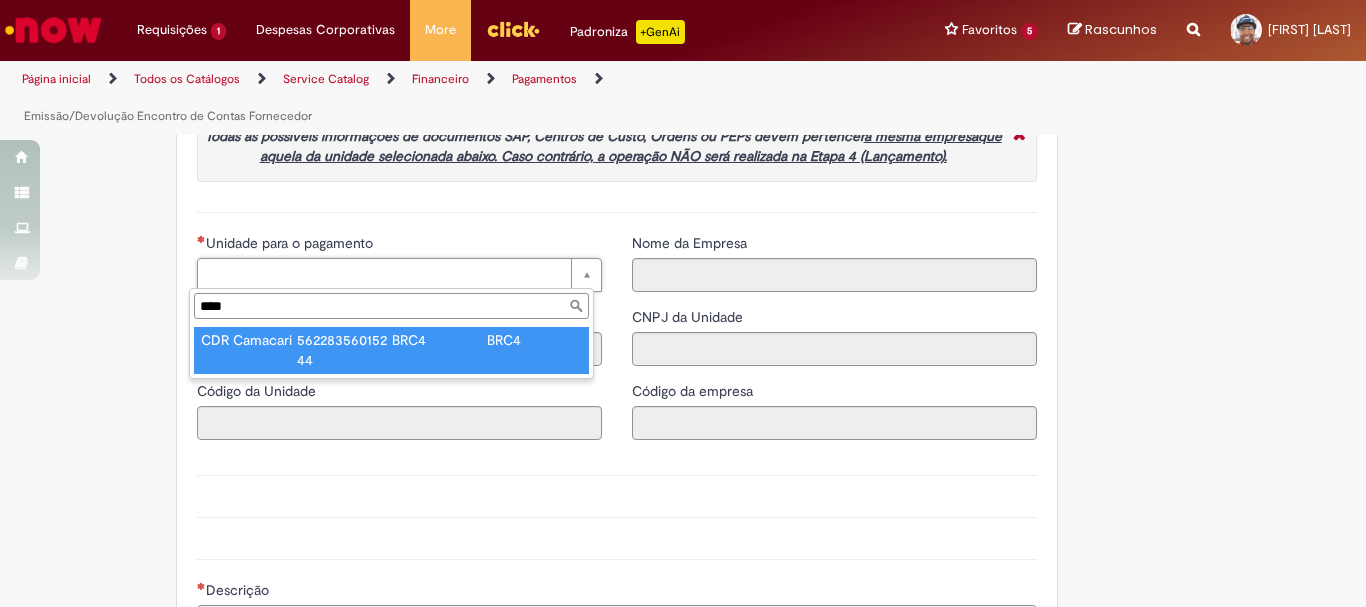 type on "****" 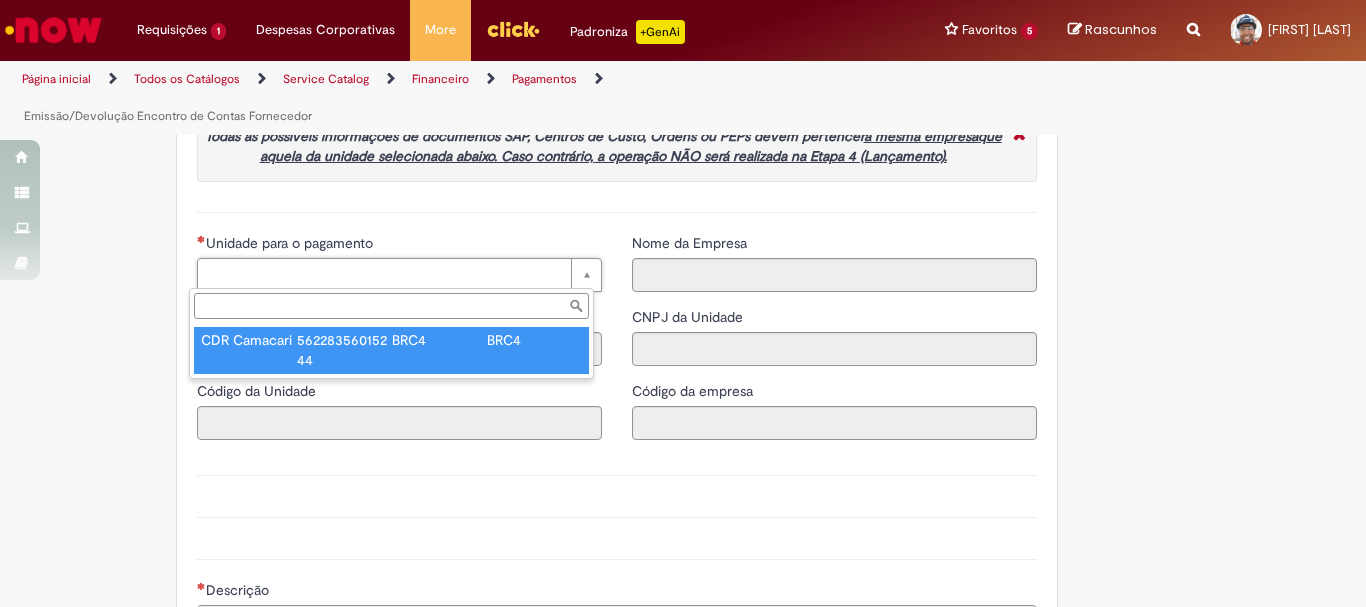type on "****" 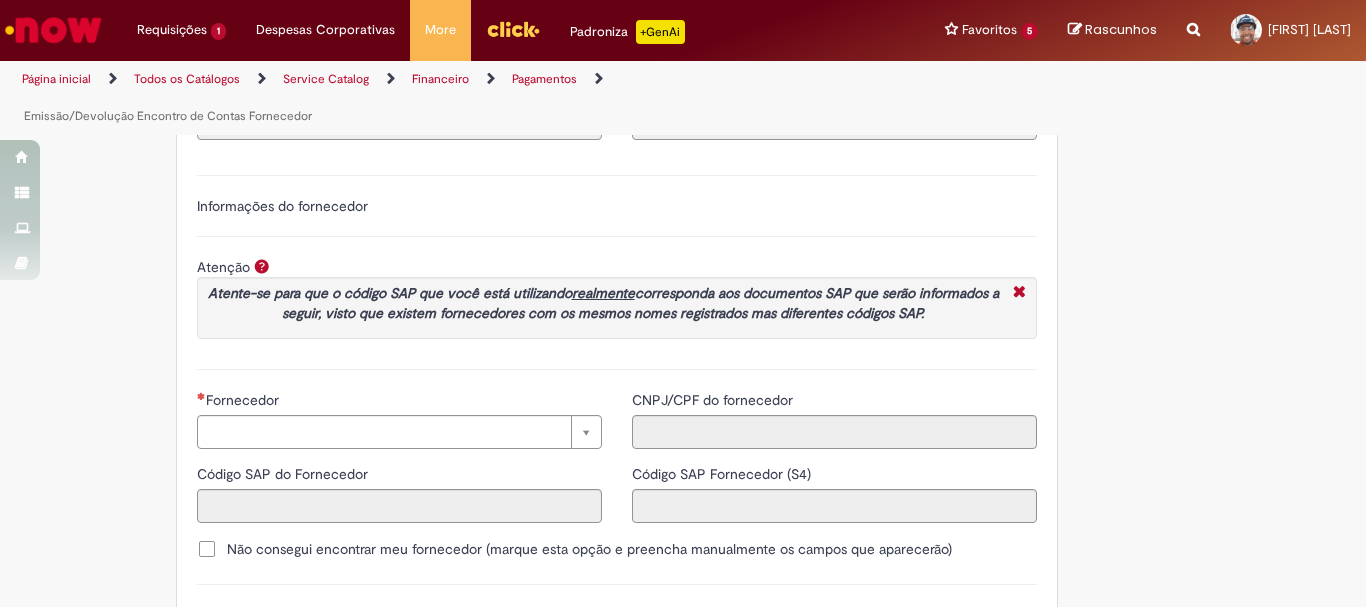 scroll, scrollTop: 2273, scrollLeft: 0, axis: vertical 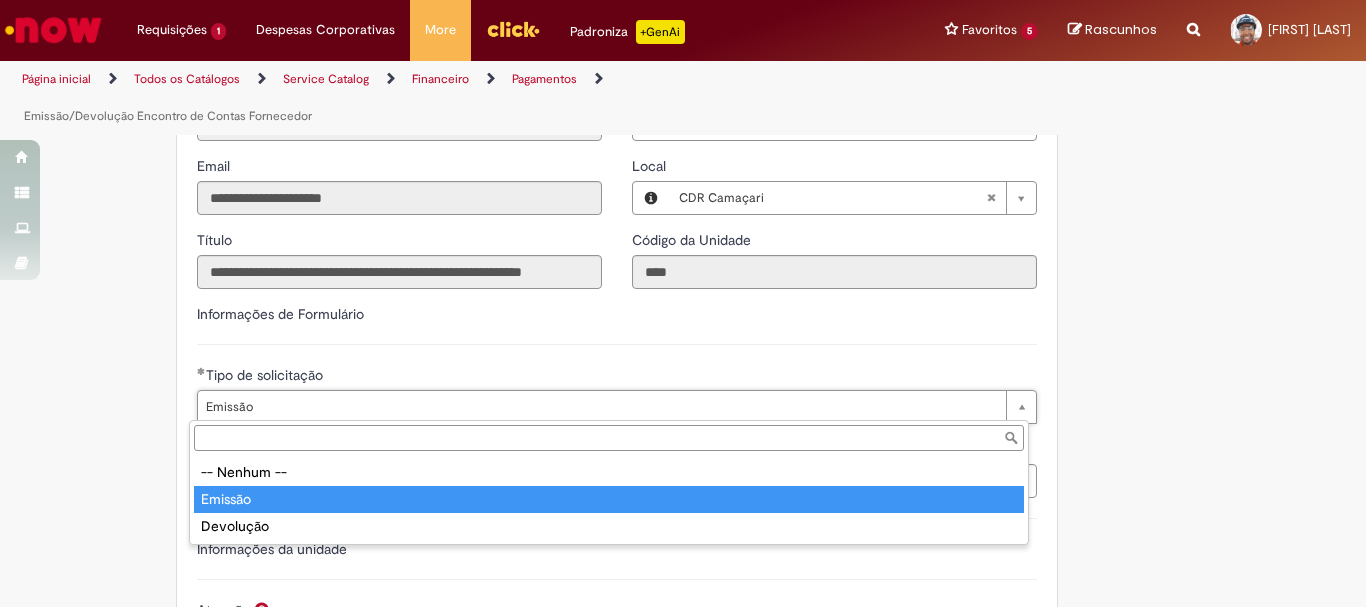 type on "*******" 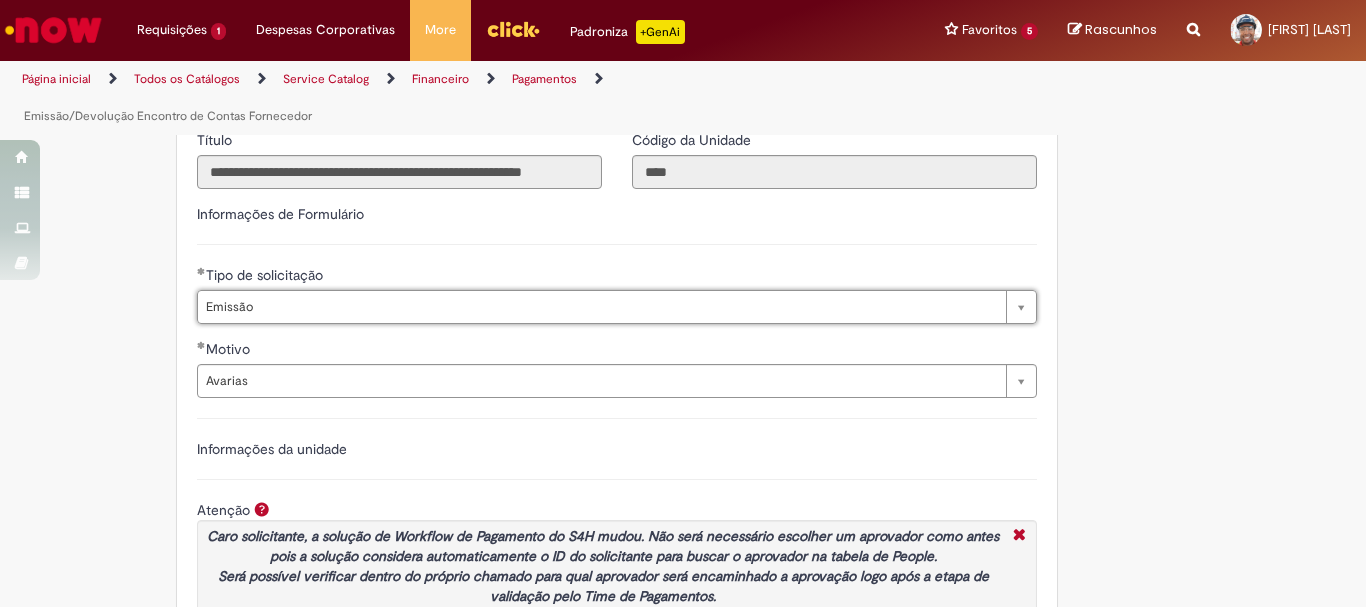 scroll, scrollTop: 1400, scrollLeft: 0, axis: vertical 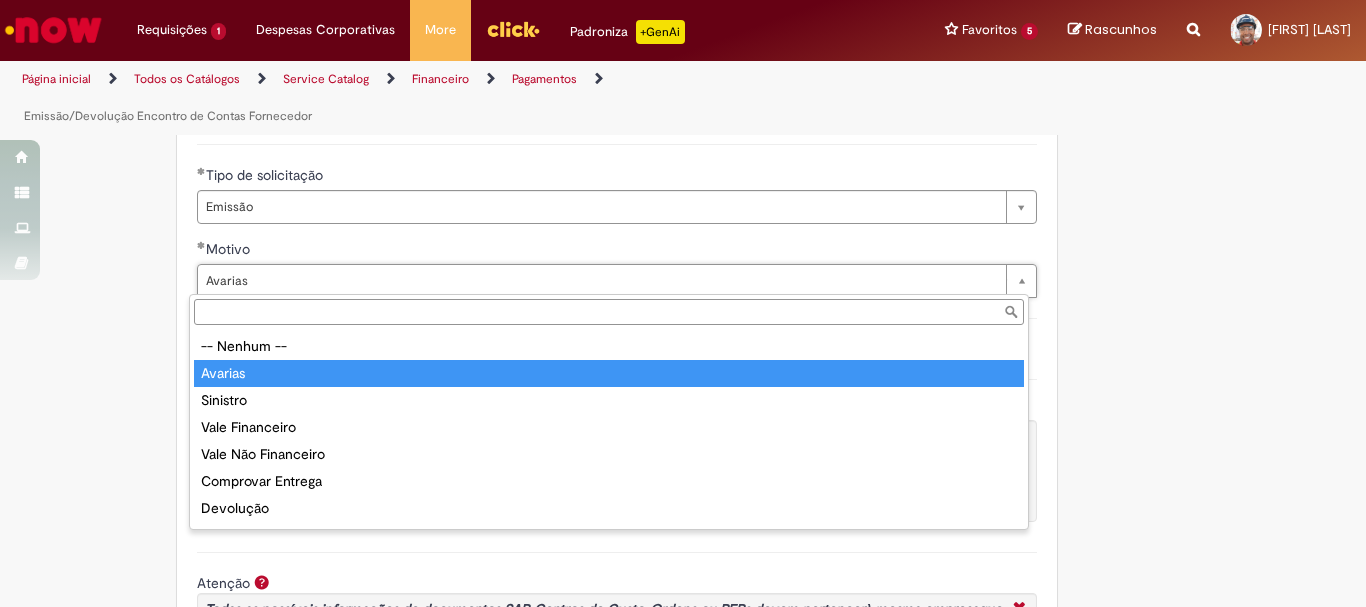 type on "*******" 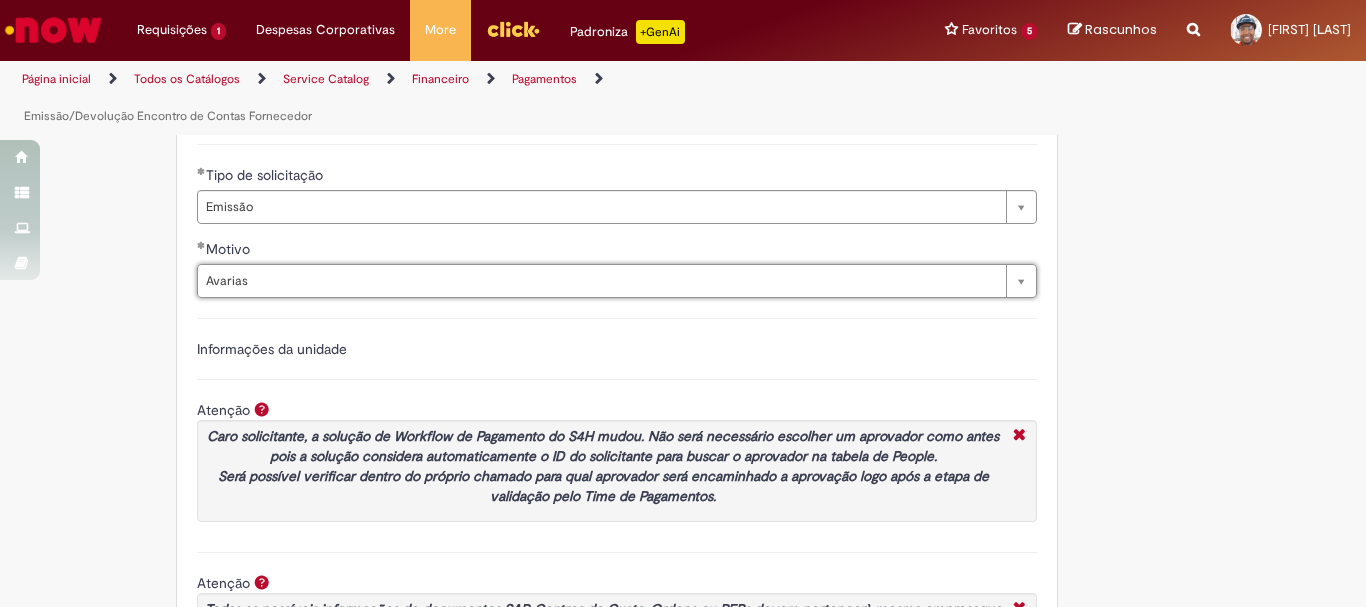 scroll, scrollTop: 0, scrollLeft: 43, axis: horizontal 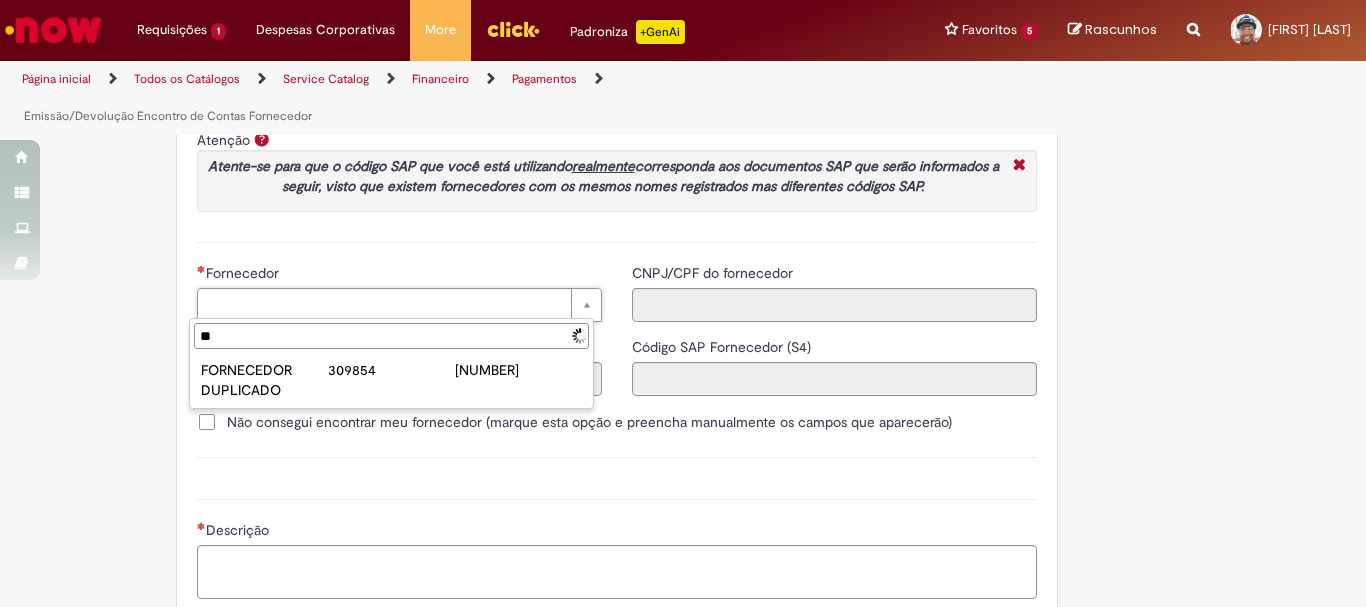 type on "*" 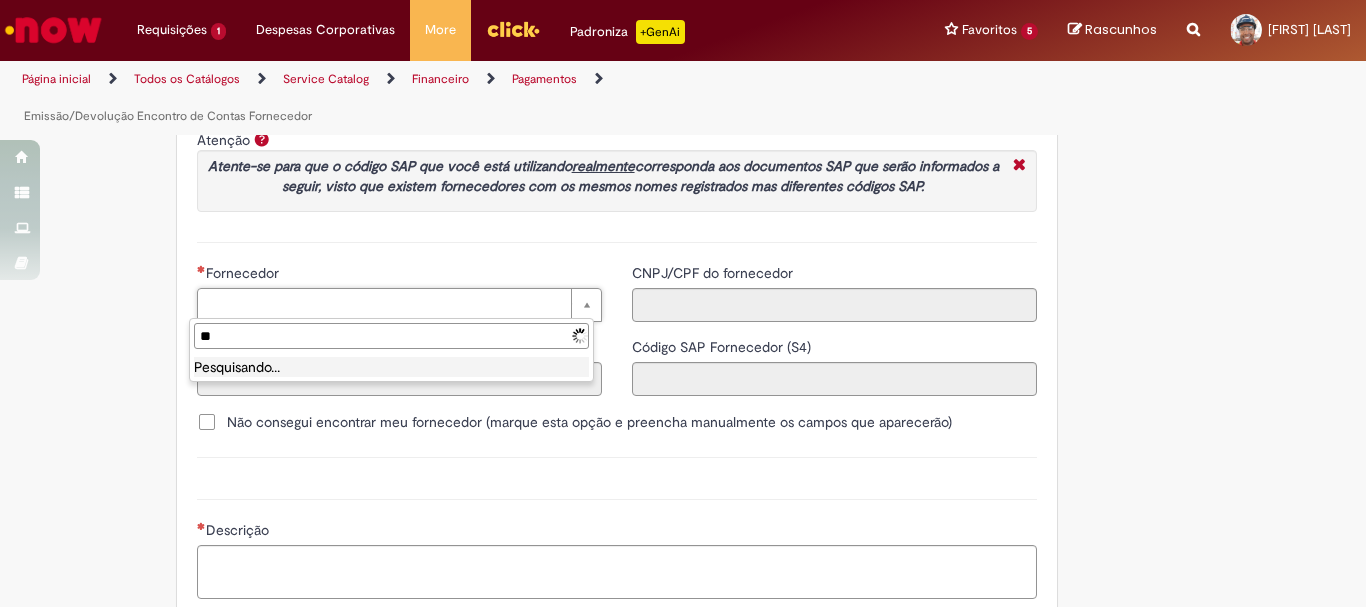 type on "*" 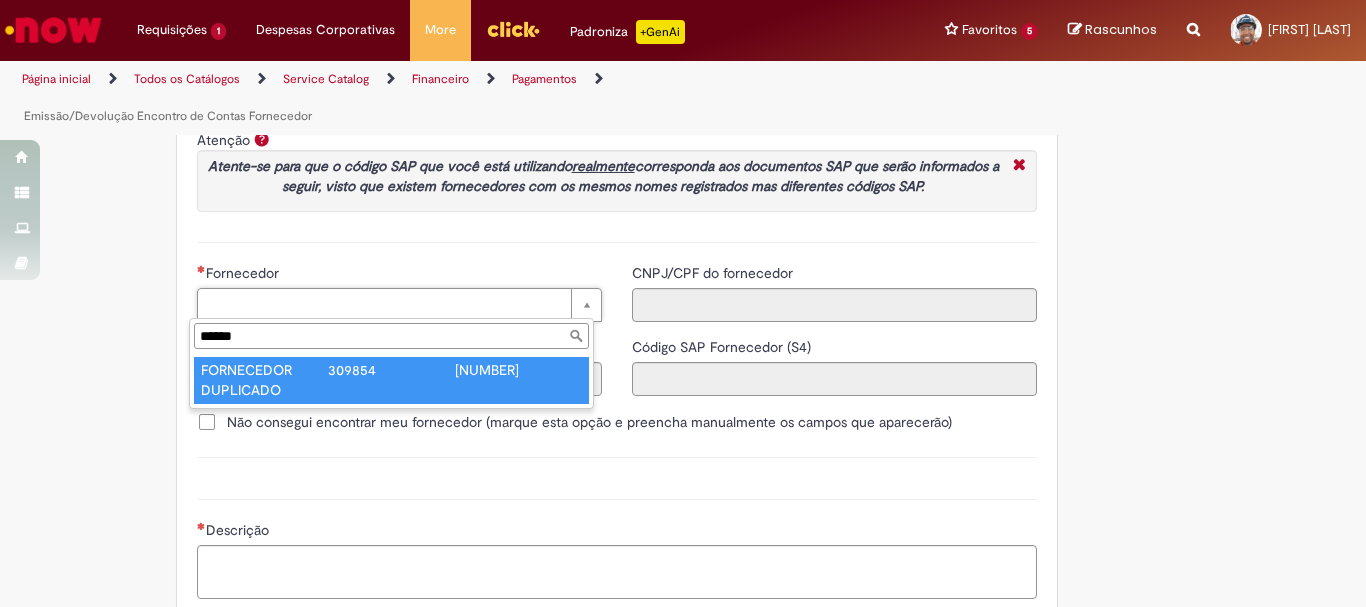 type on "******" 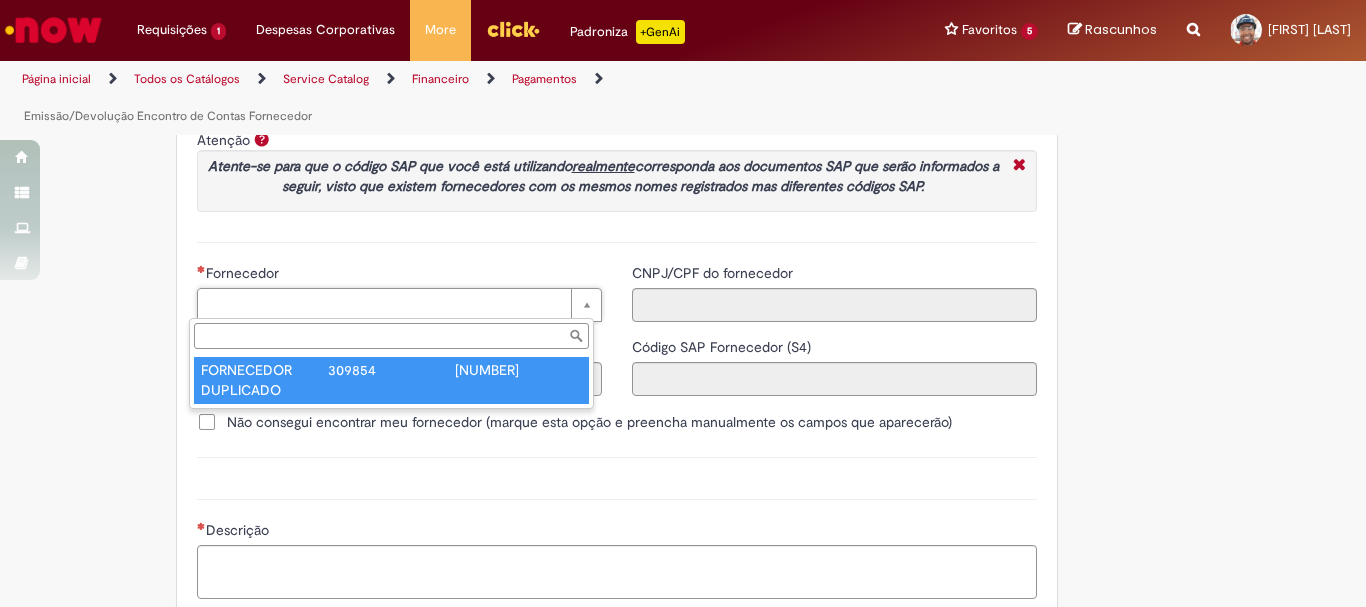 type on "******" 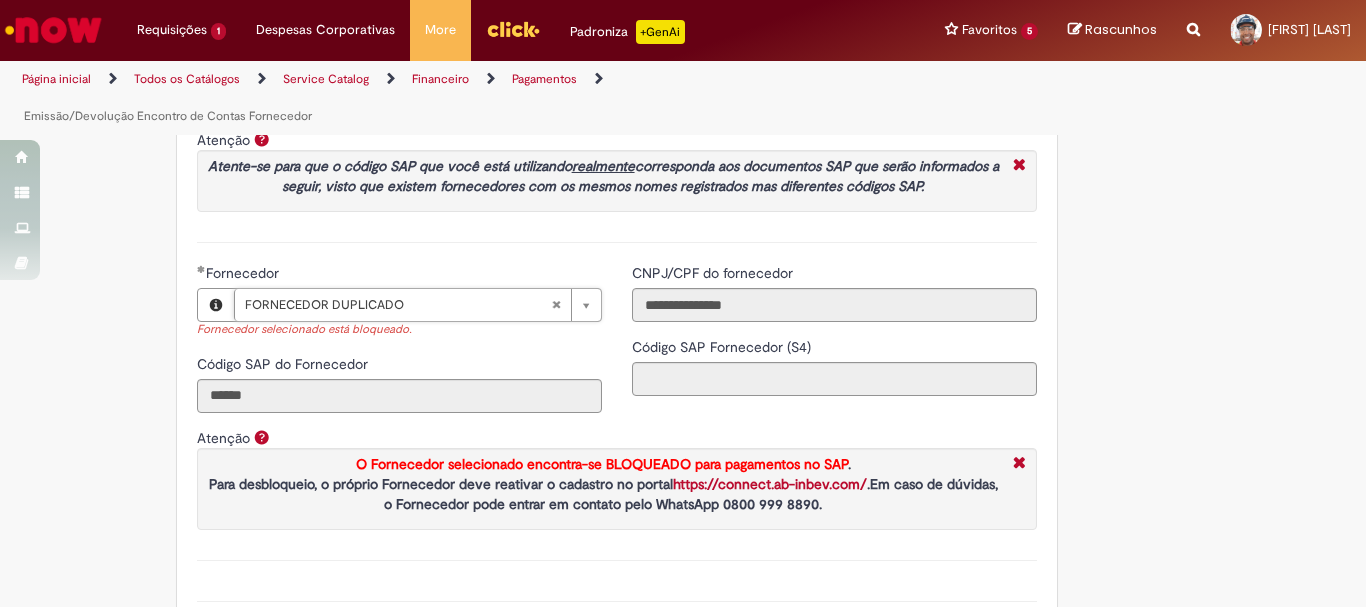 type on "**********" 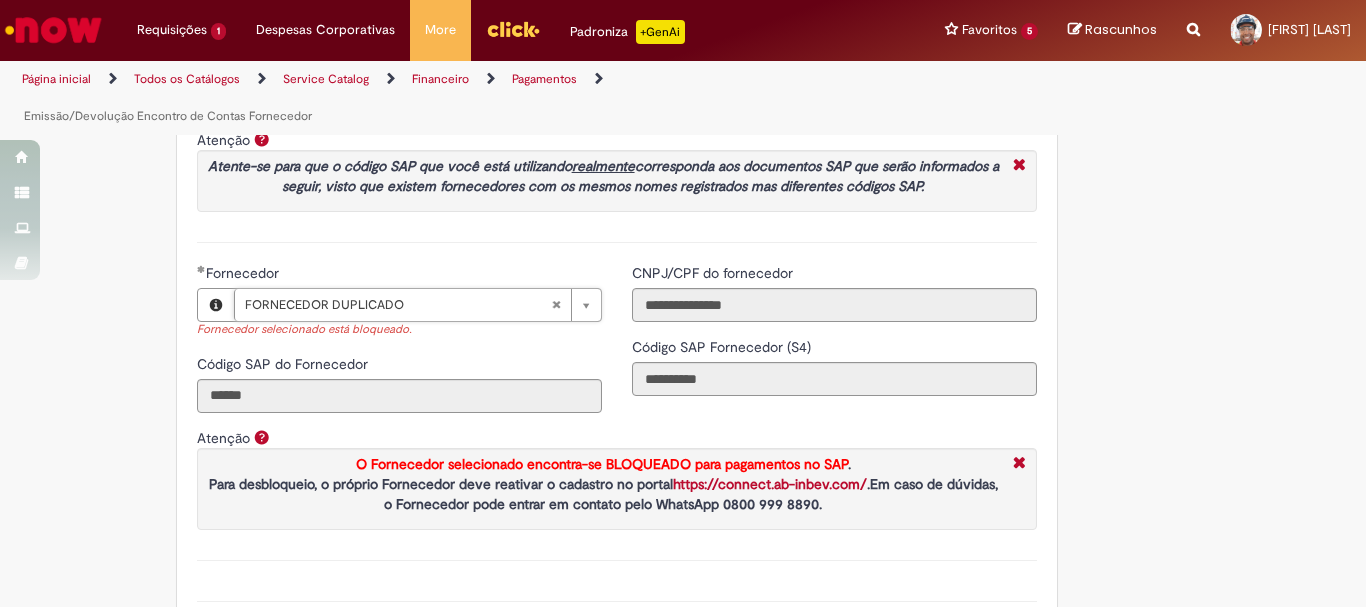 scroll, scrollTop: 2400, scrollLeft: 0, axis: vertical 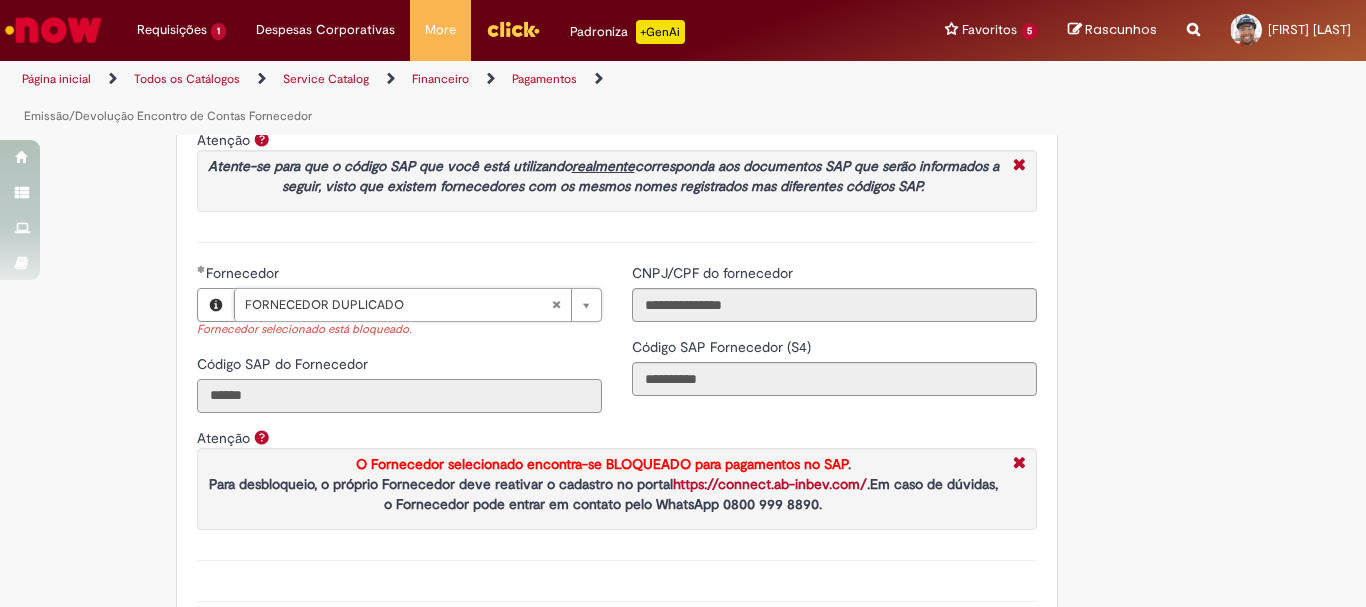 click on "******" at bounding box center [399, 396] 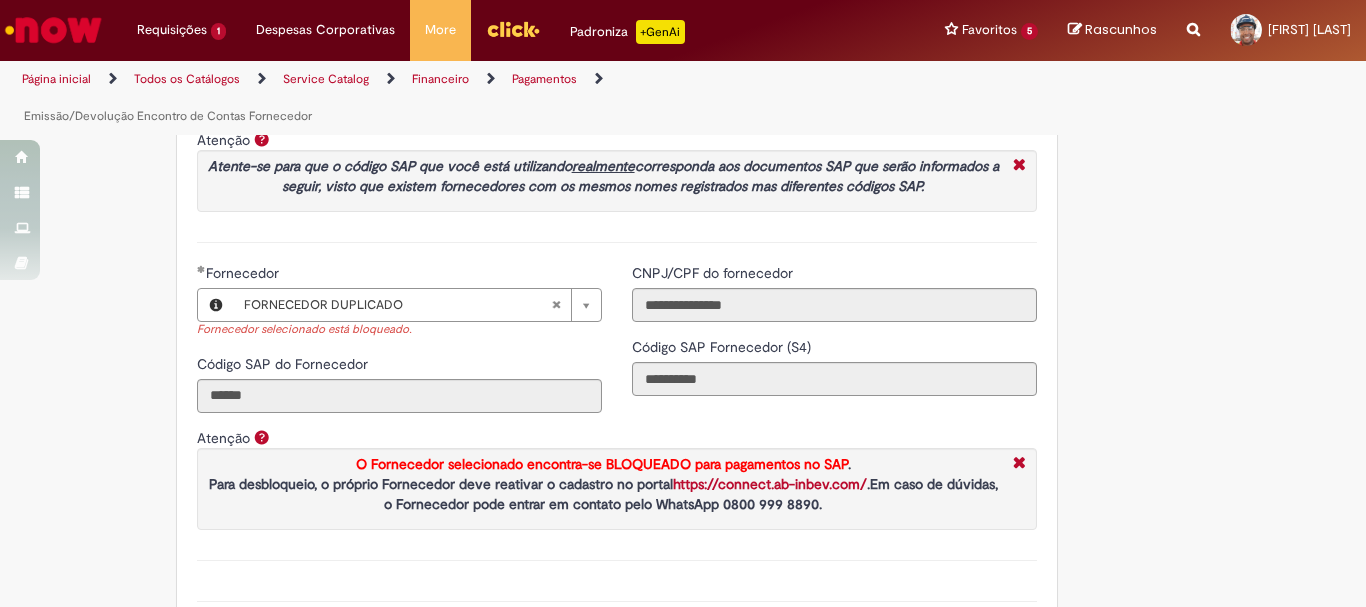 type 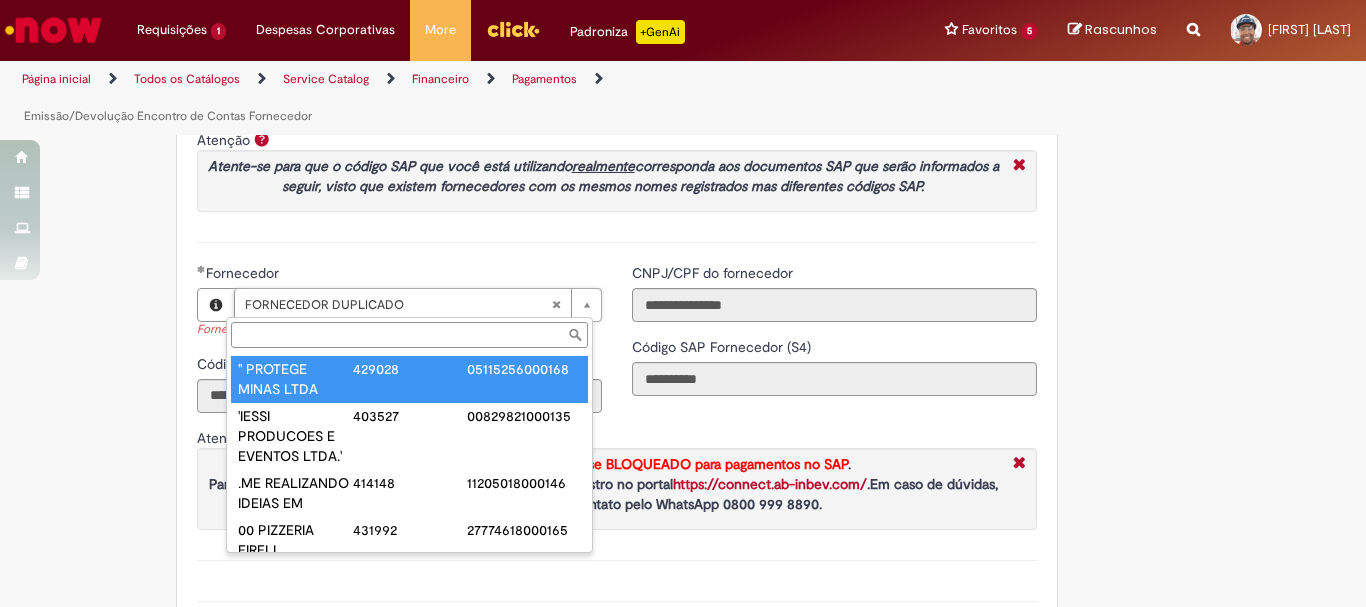 click on "Fornecedor" at bounding box center [409, 335] 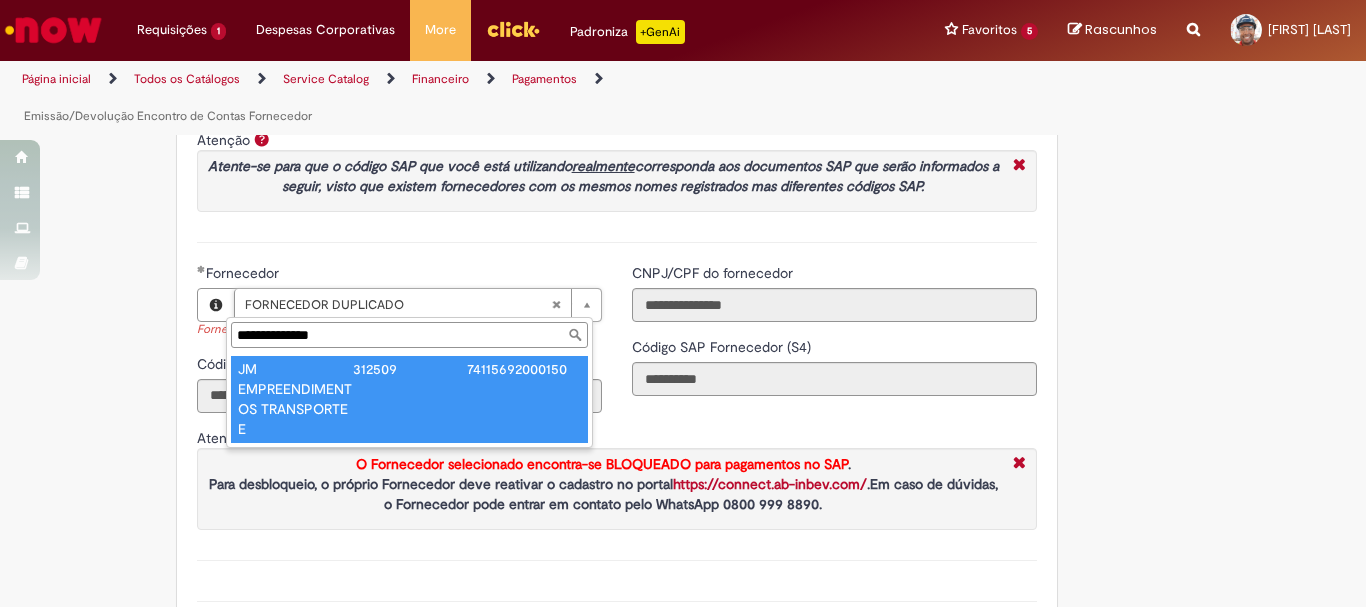 type on "**********" 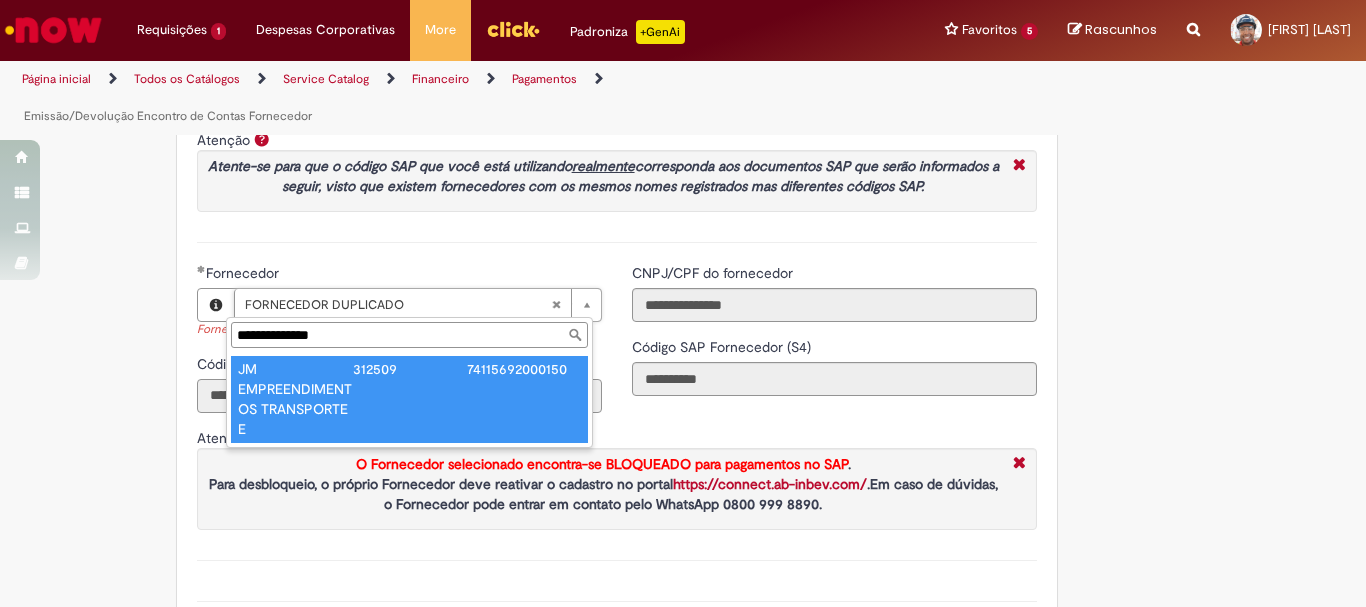 click on "******" at bounding box center (399, 396) 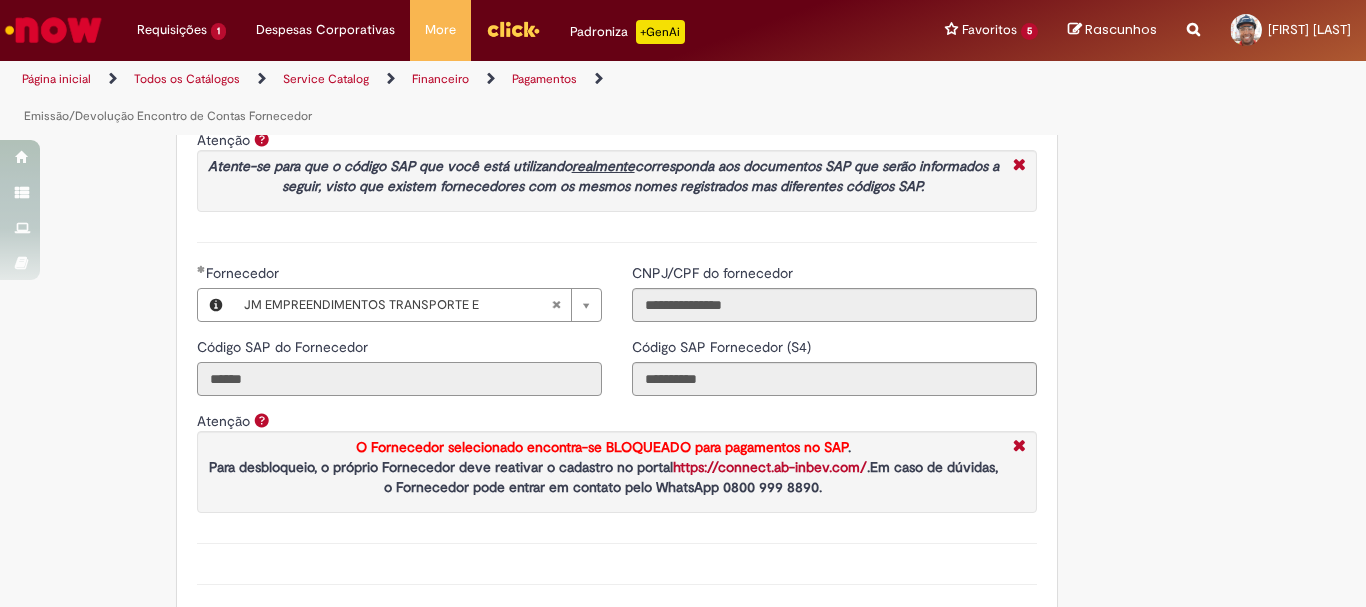 type on "******" 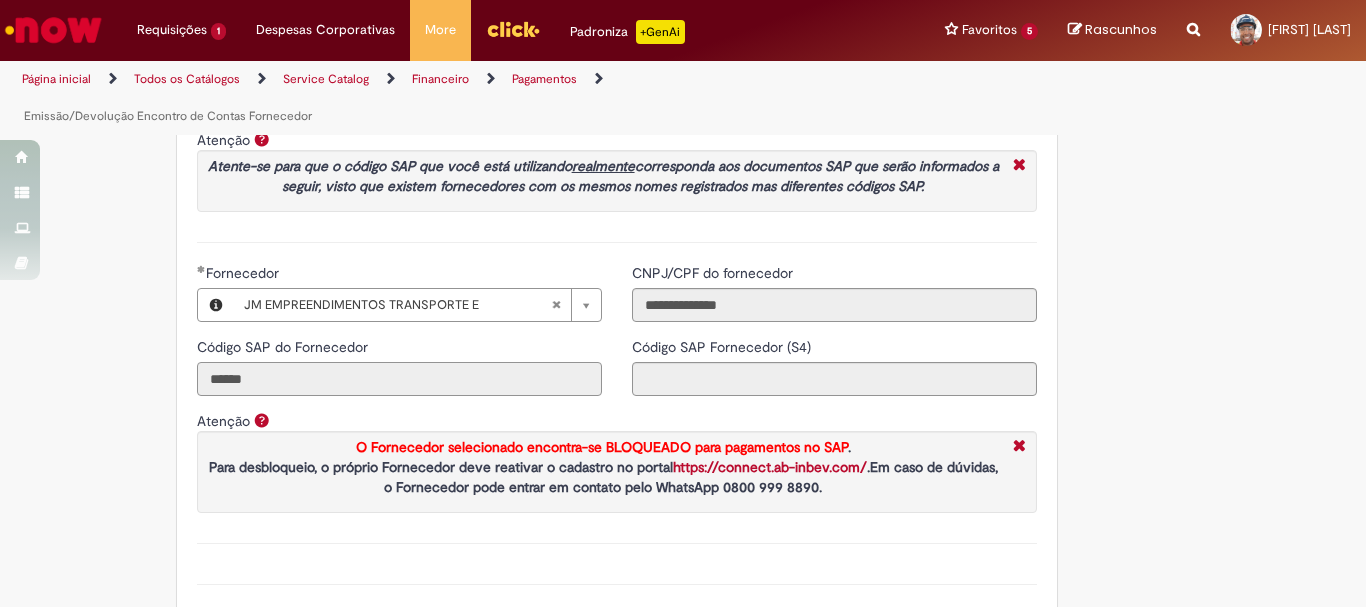 scroll, scrollTop: 0, scrollLeft: 0, axis: both 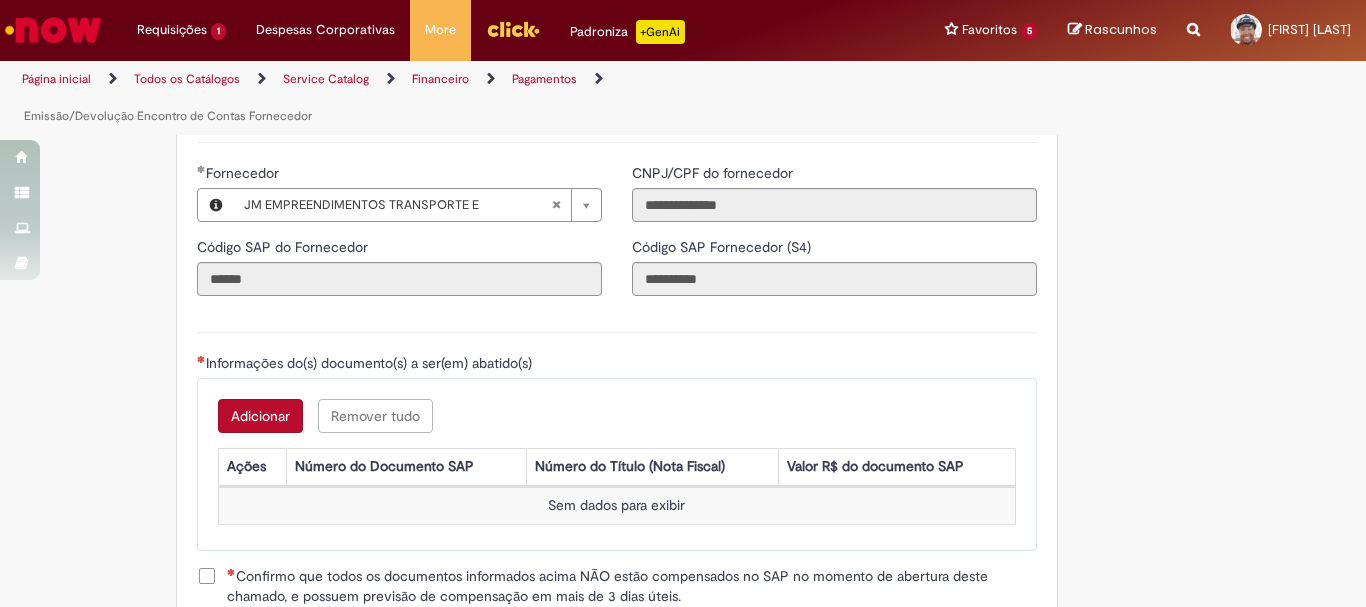 click on "Adicionar" at bounding box center (260, 416) 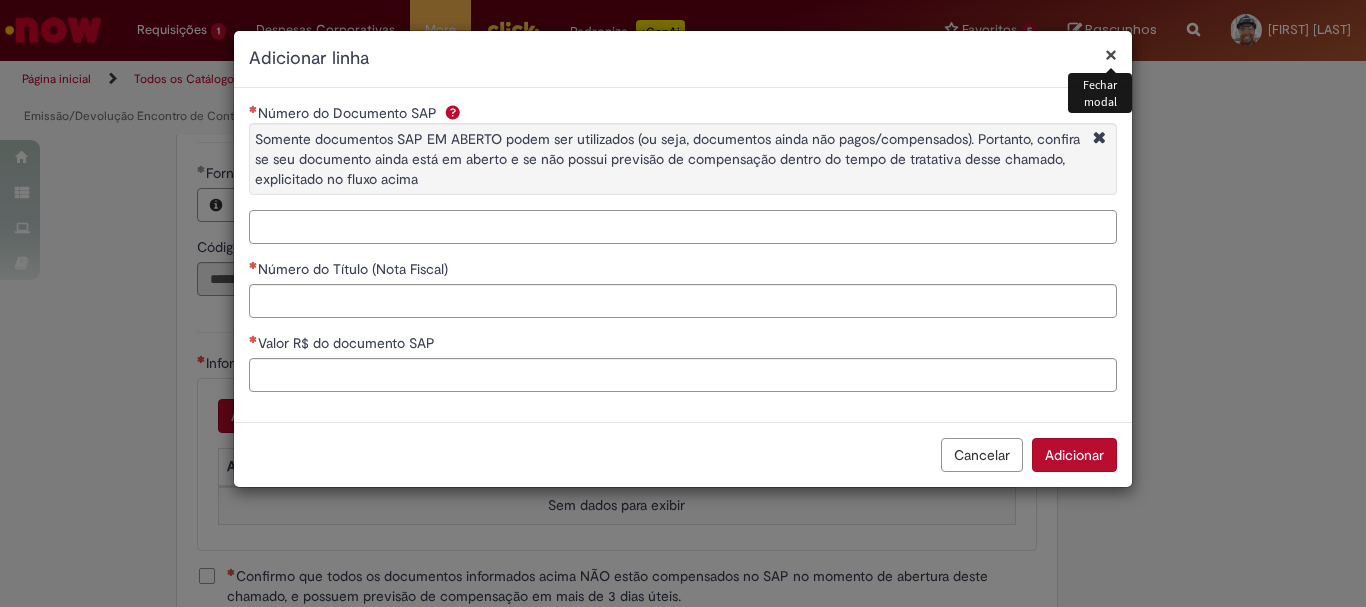 click on "Número do Documento SAP Somente documentos SAP EM ABERTO podem ser utilizados (ou seja, documentos ainda não pagos/compensados). Portanto, confira se seu documento ainda está em aberto e se não possui previsão de compensação dentro do tempo de tratativa desse chamado, explicitado no fluxo acima" at bounding box center [683, 227] 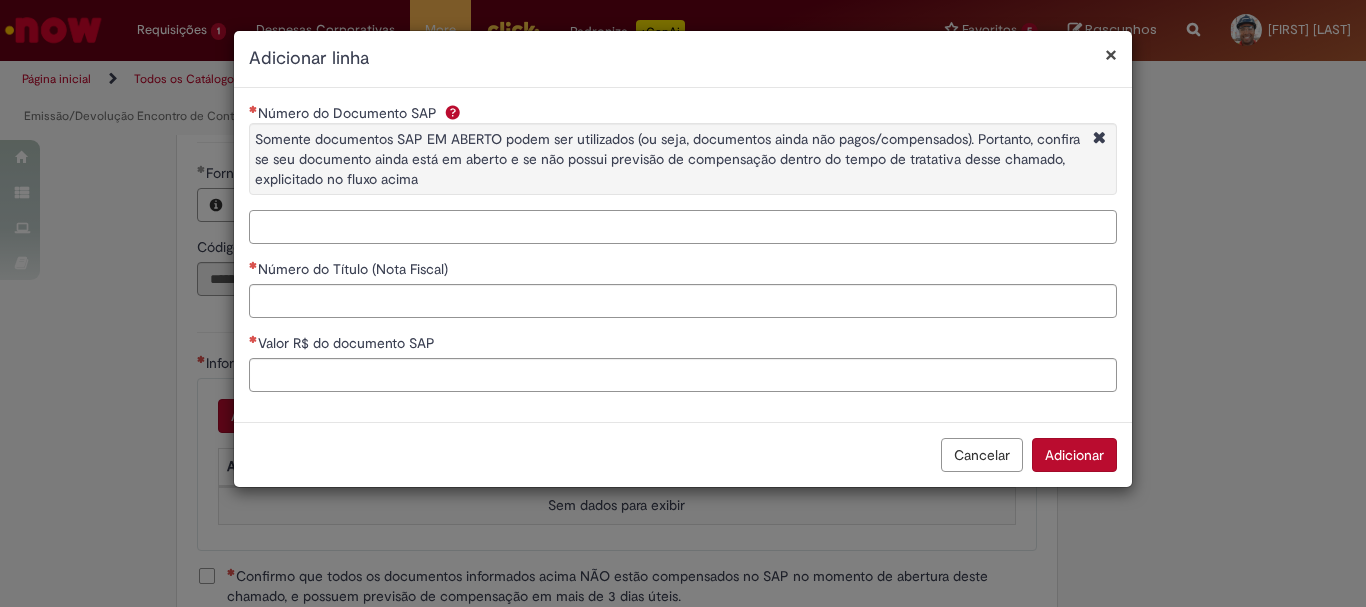 paste on "**********" 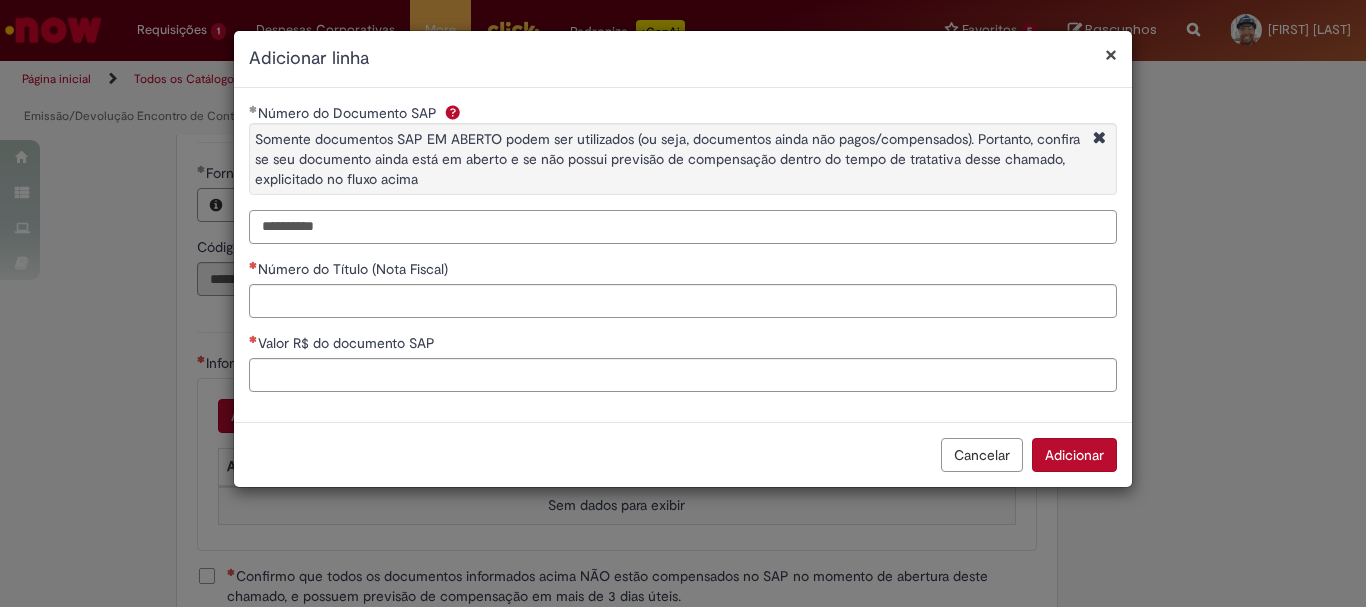 type on "**********" 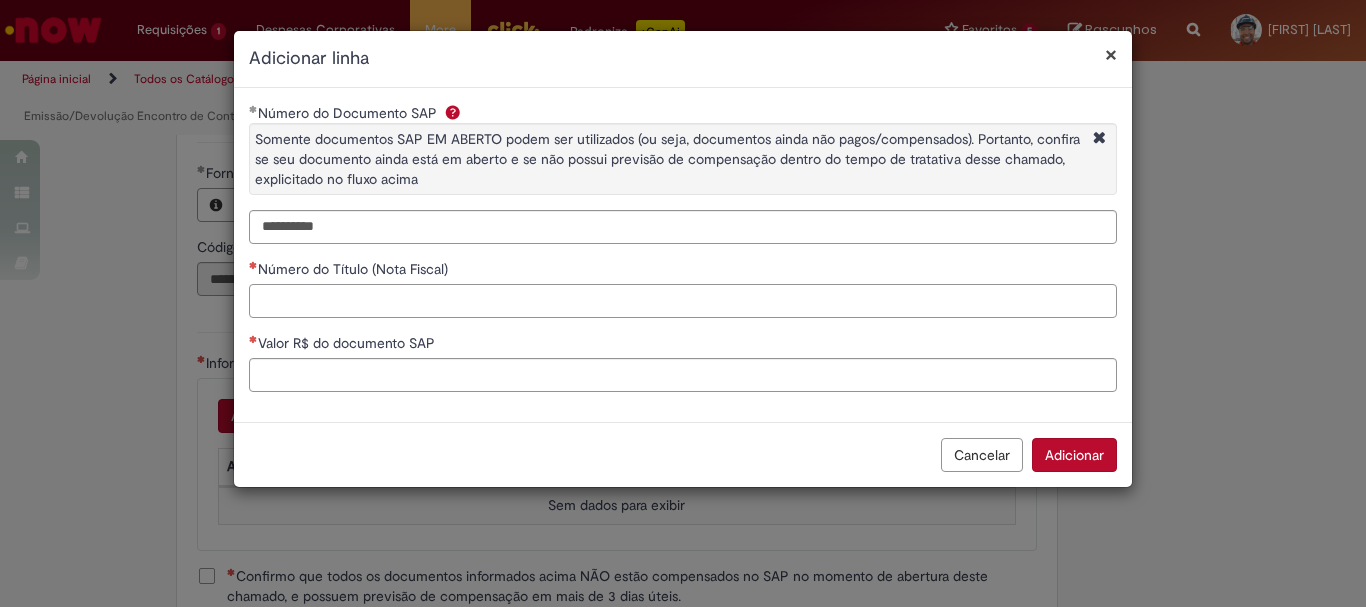click on "Número do Título (Nota Fiscal)" at bounding box center (683, 301) 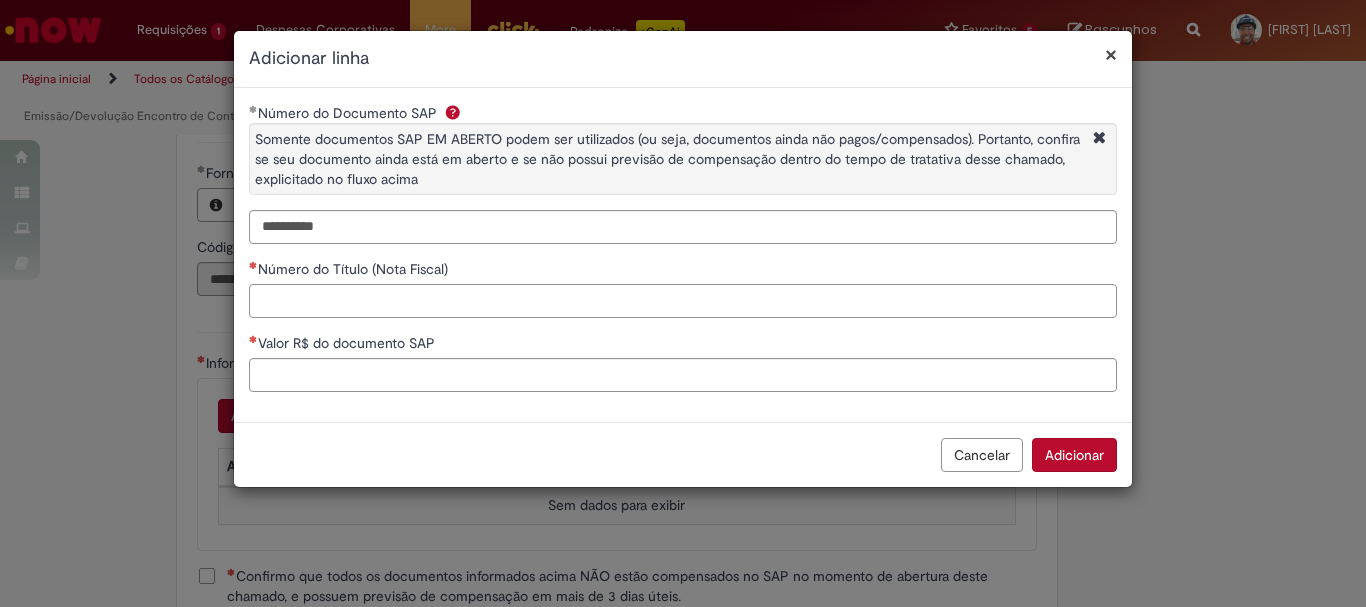 paste on "*****" 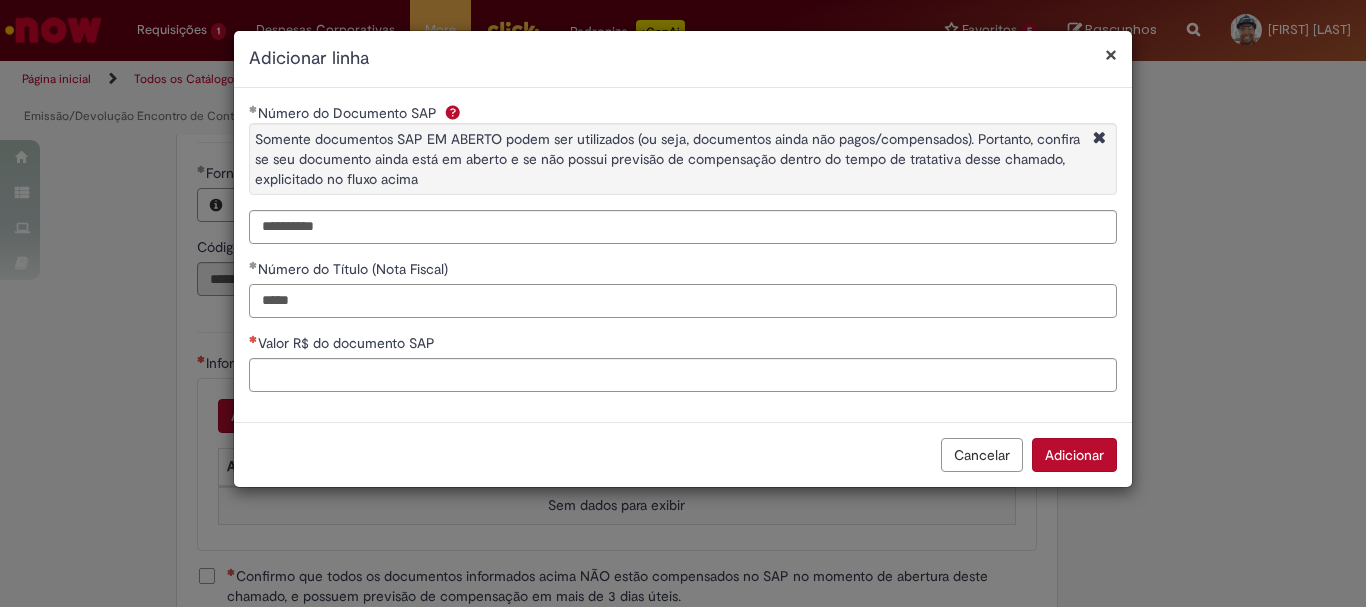 type on "*****" 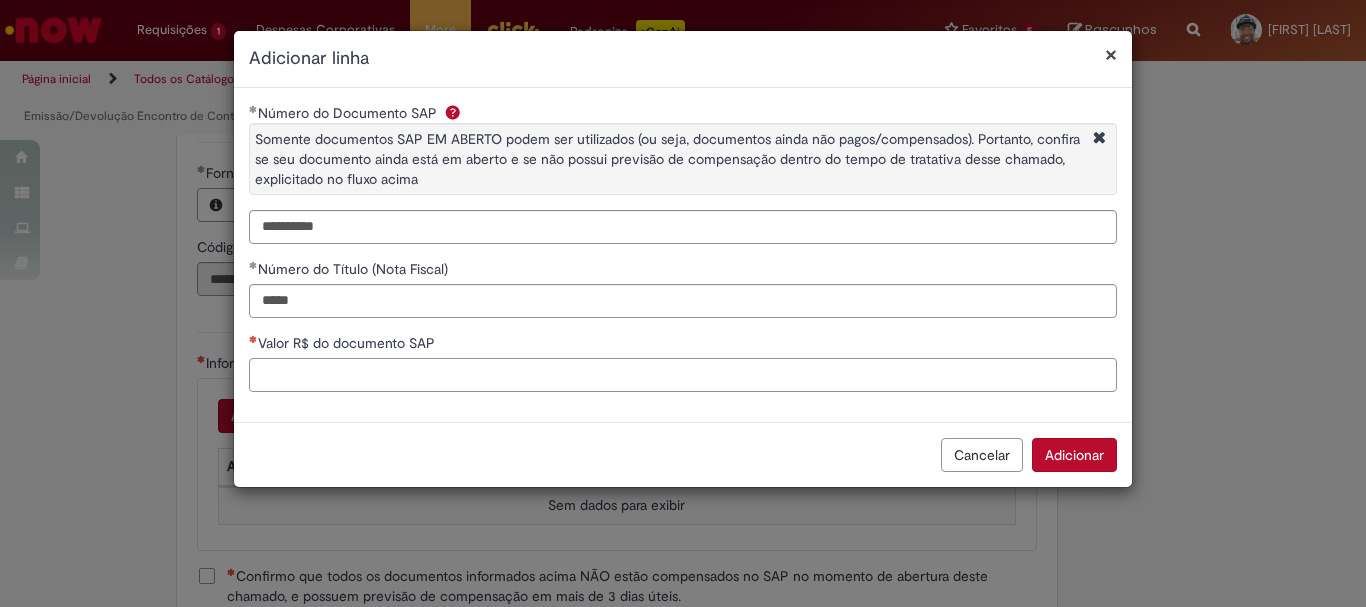 click on "Valor R$ do documento SAP" at bounding box center (683, 375) 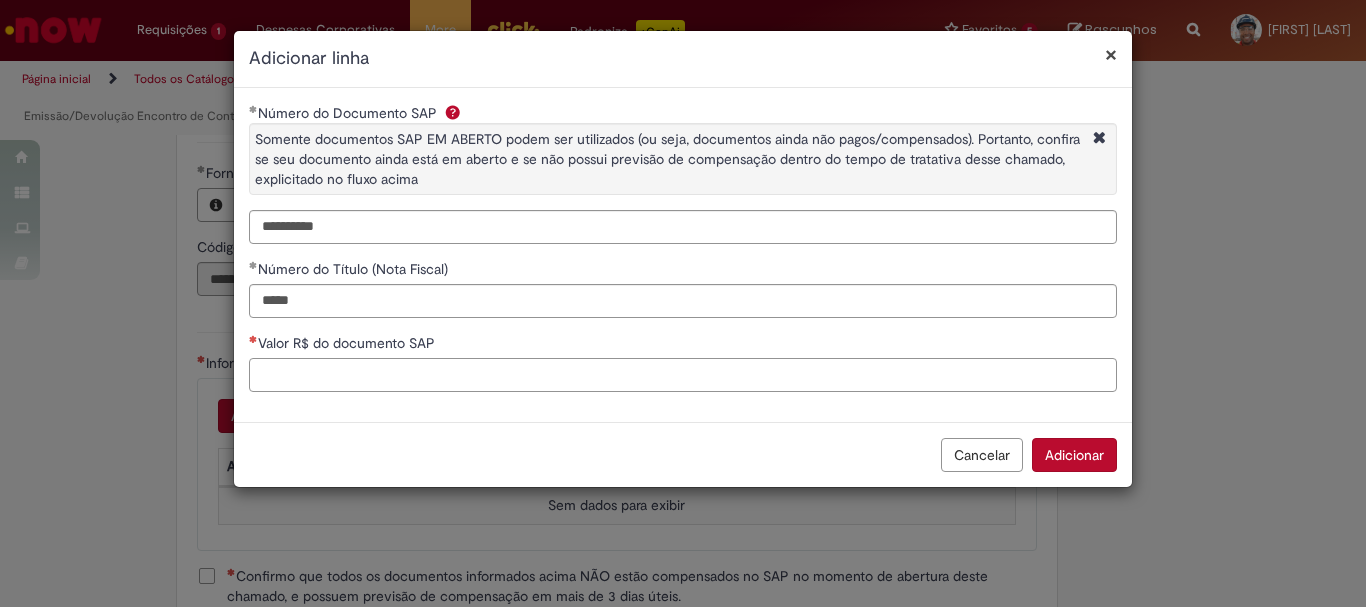 paste on "*********" 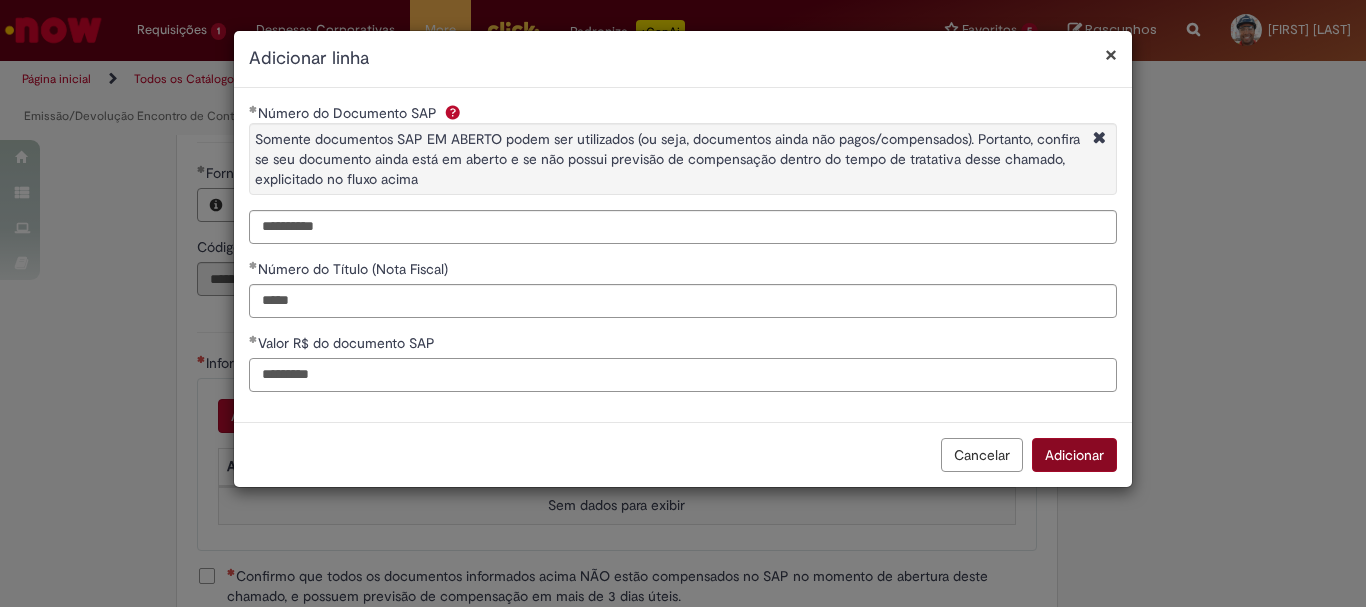 type on "*********" 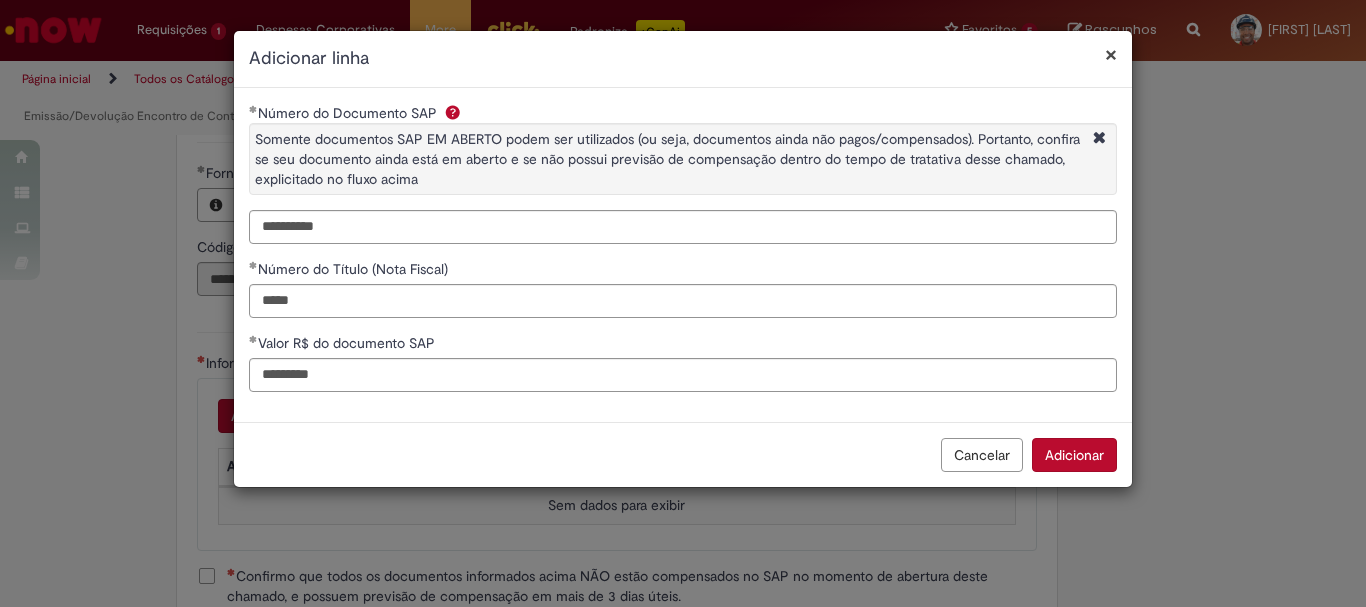 click on "Adicionar" at bounding box center [1074, 455] 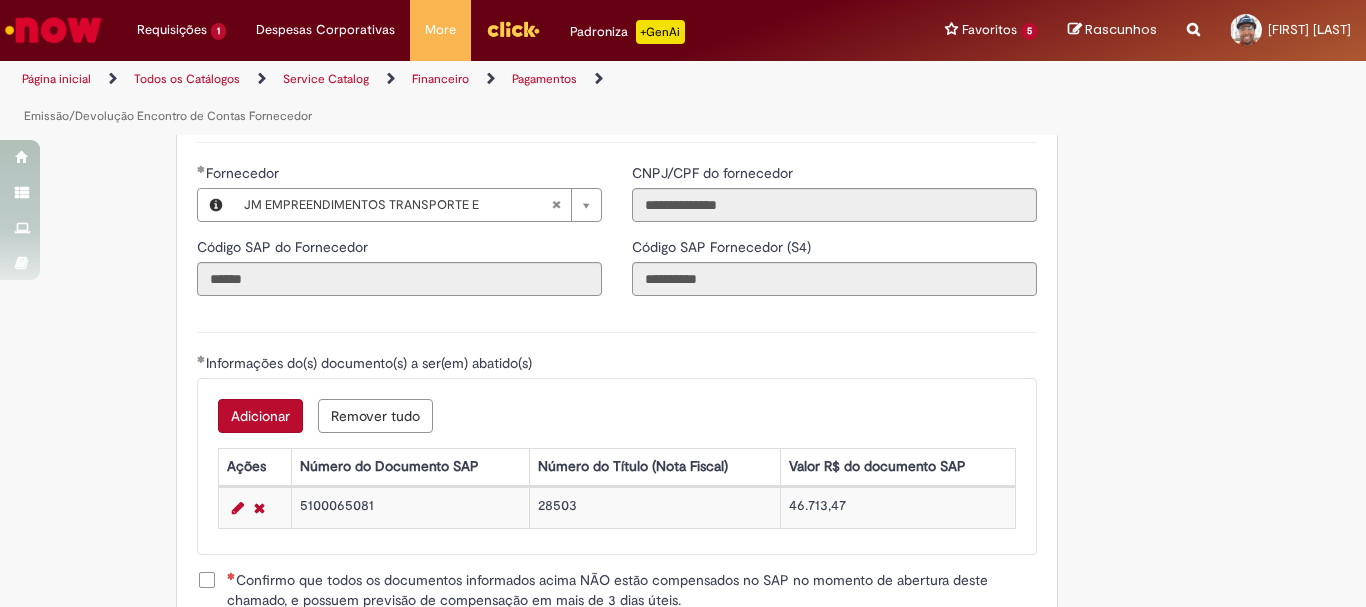 scroll, scrollTop: 2600, scrollLeft: 0, axis: vertical 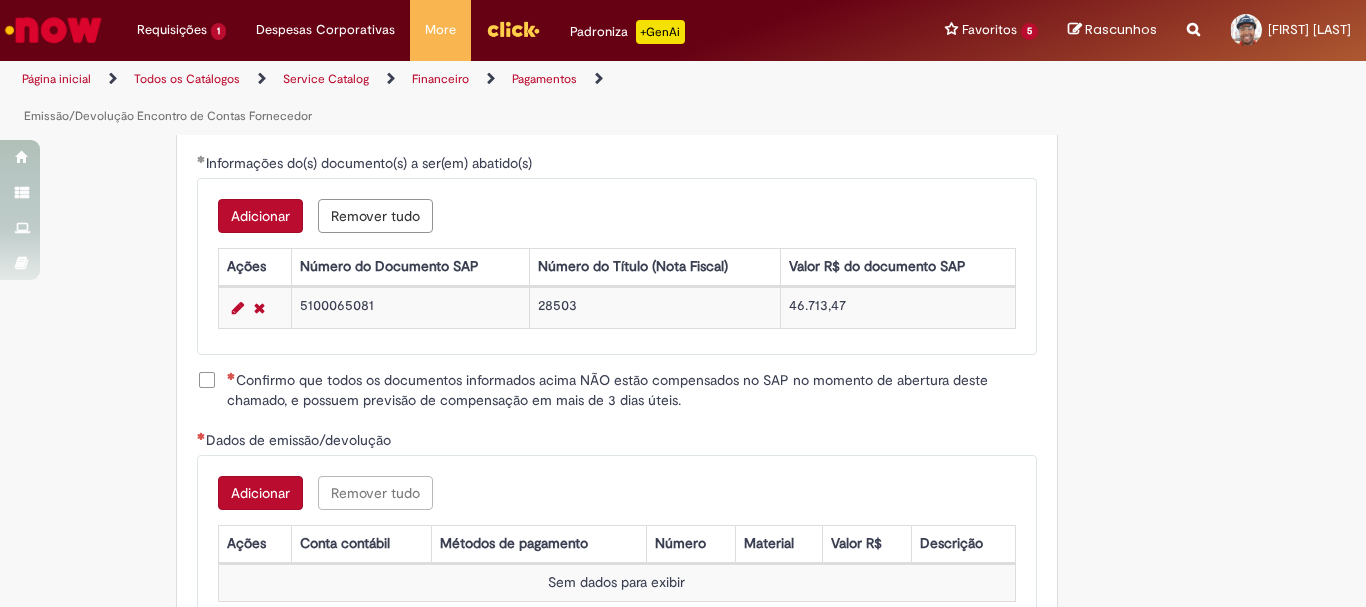 click on "Confirmo que todos os documentos informados acima NÃO estão compensados no SAP no momento de abertura deste chamado, e possuem previsão de compensação em mais de 3 dias úteis." at bounding box center [632, 390] 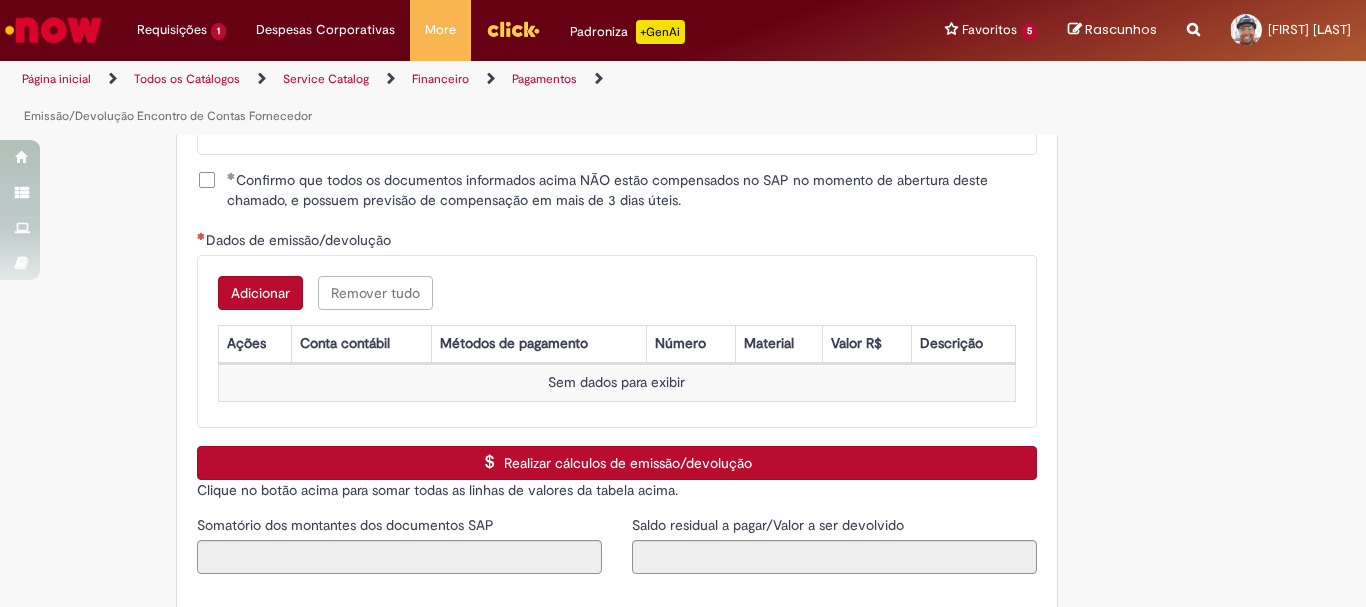 scroll, scrollTop: 2700, scrollLeft: 0, axis: vertical 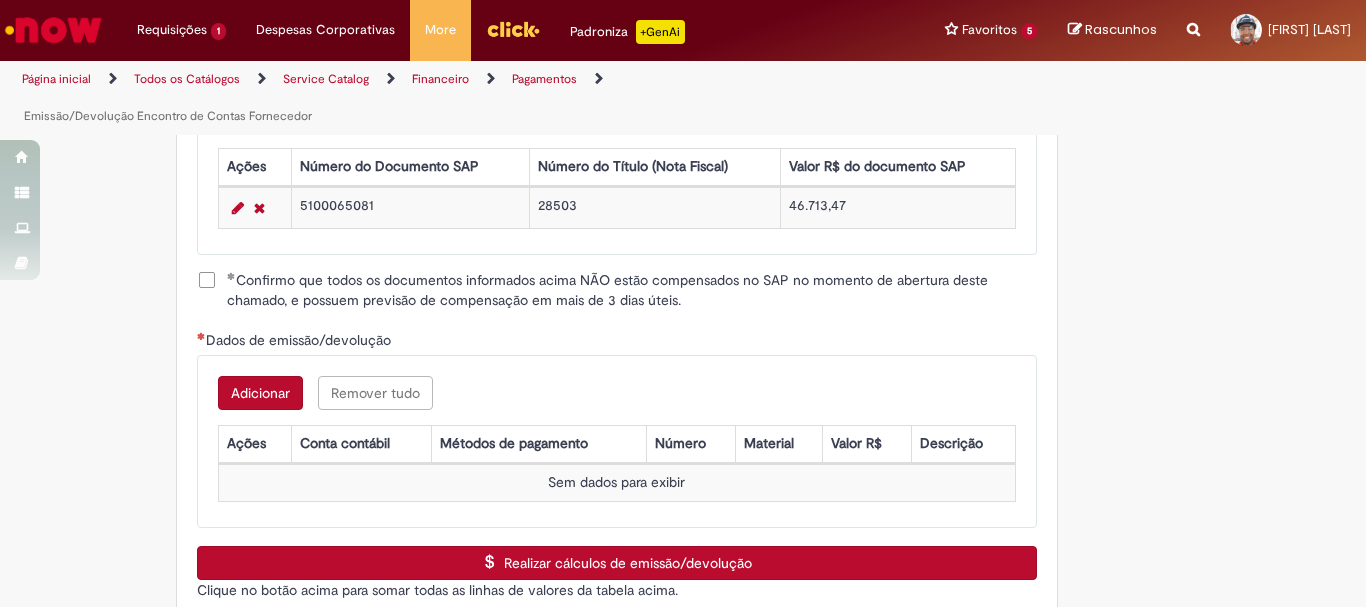 click on "Adicionar" at bounding box center (260, 393) 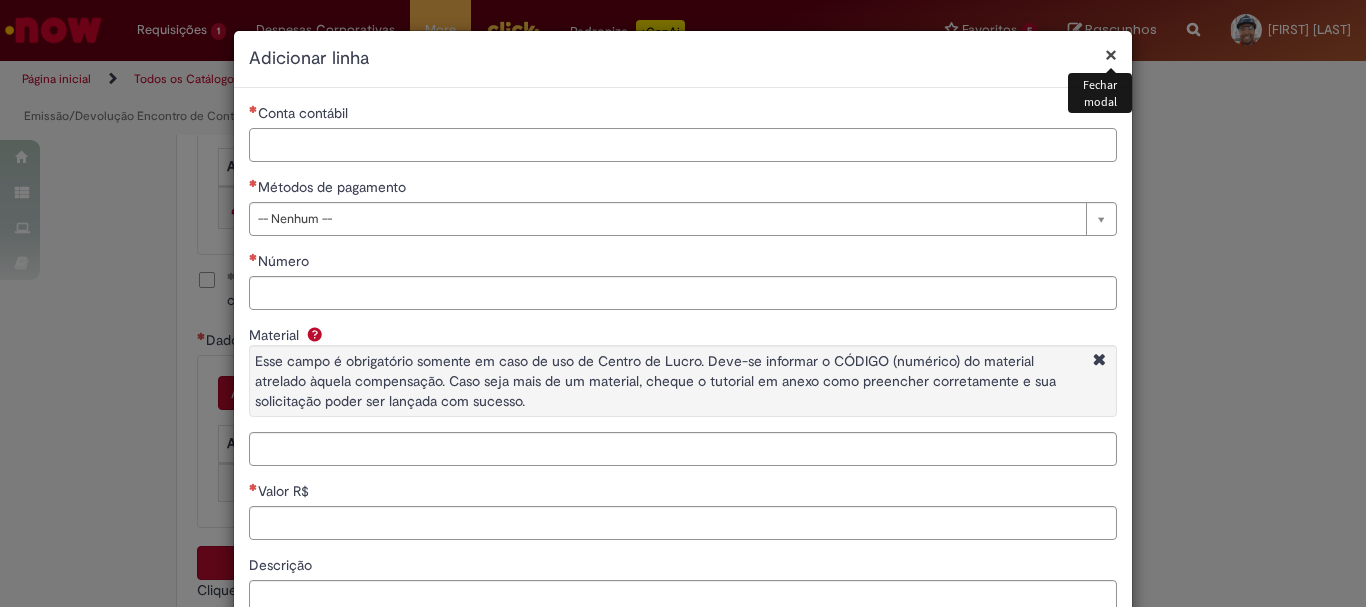 click on "Conta contábil" at bounding box center (683, 145) 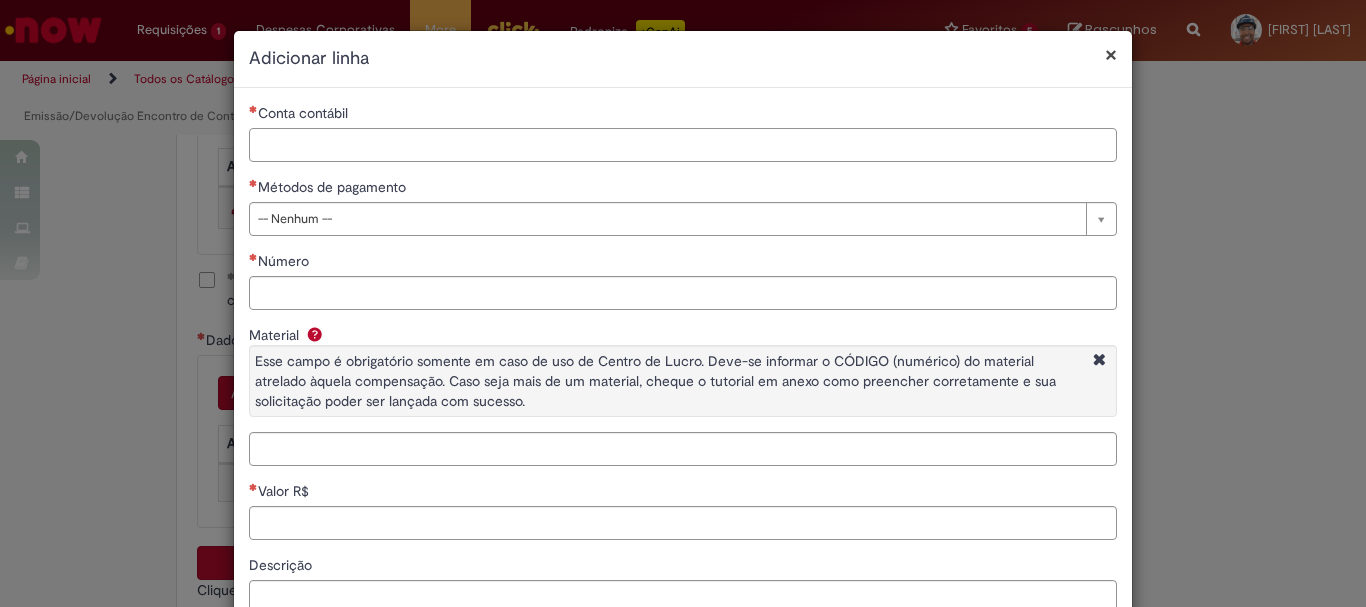 click on "Conta contábil" at bounding box center [683, 145] 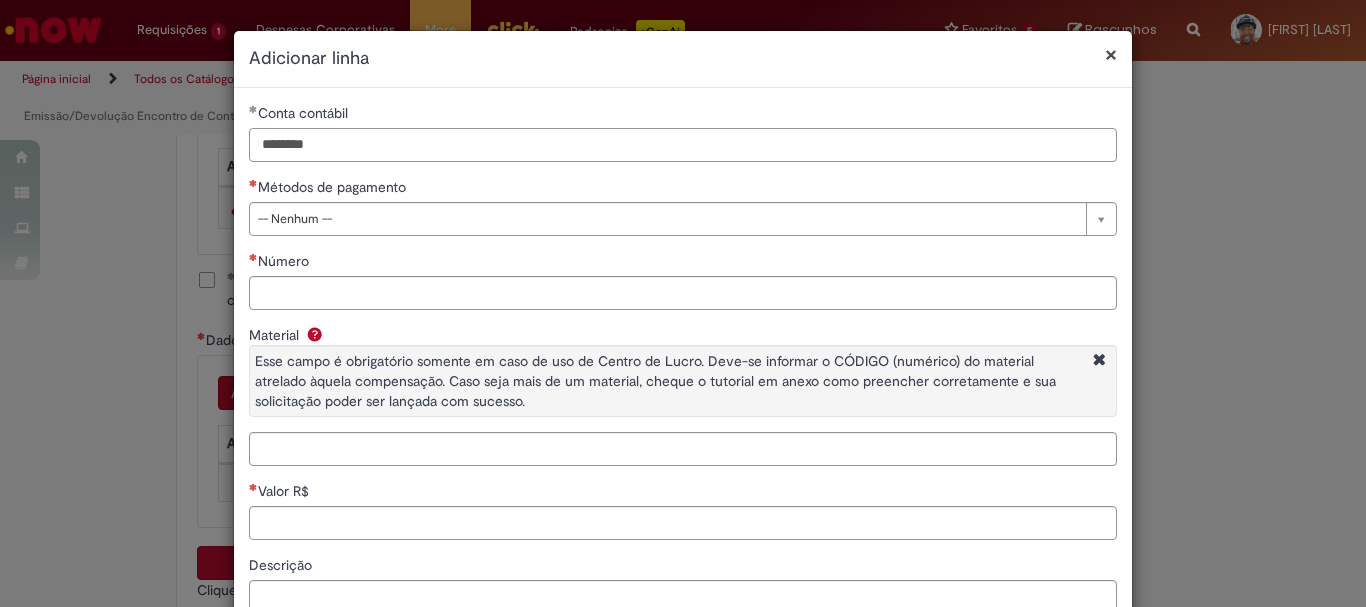 type on "********" 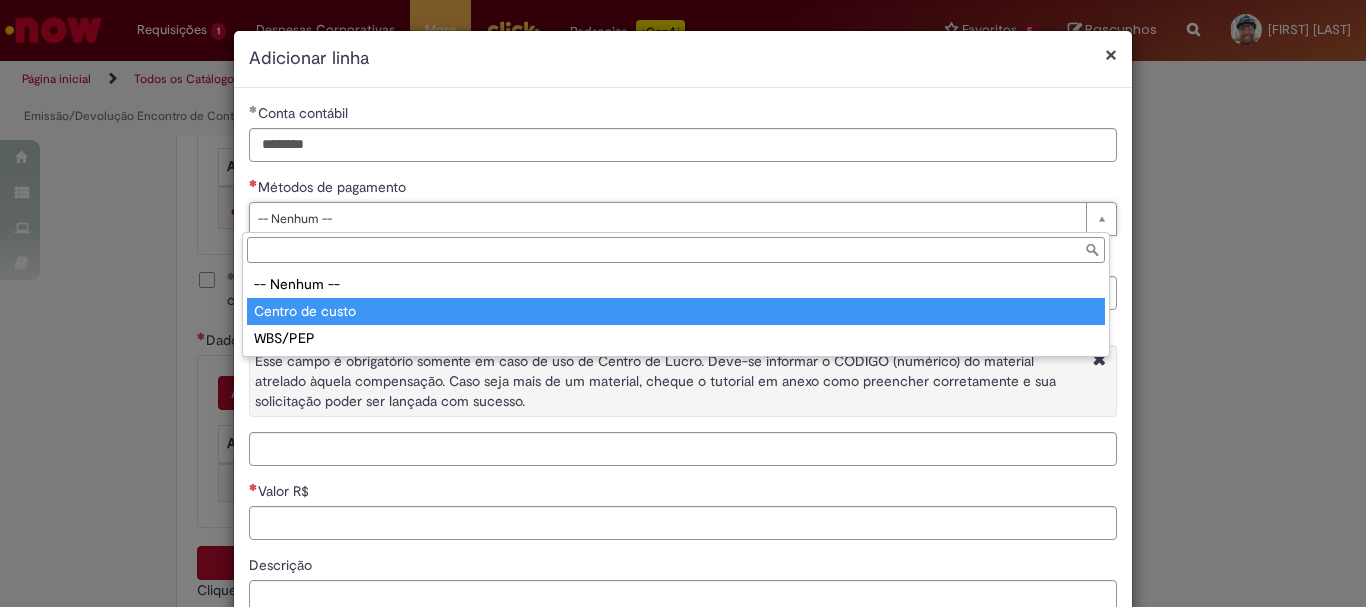 type on "**********" 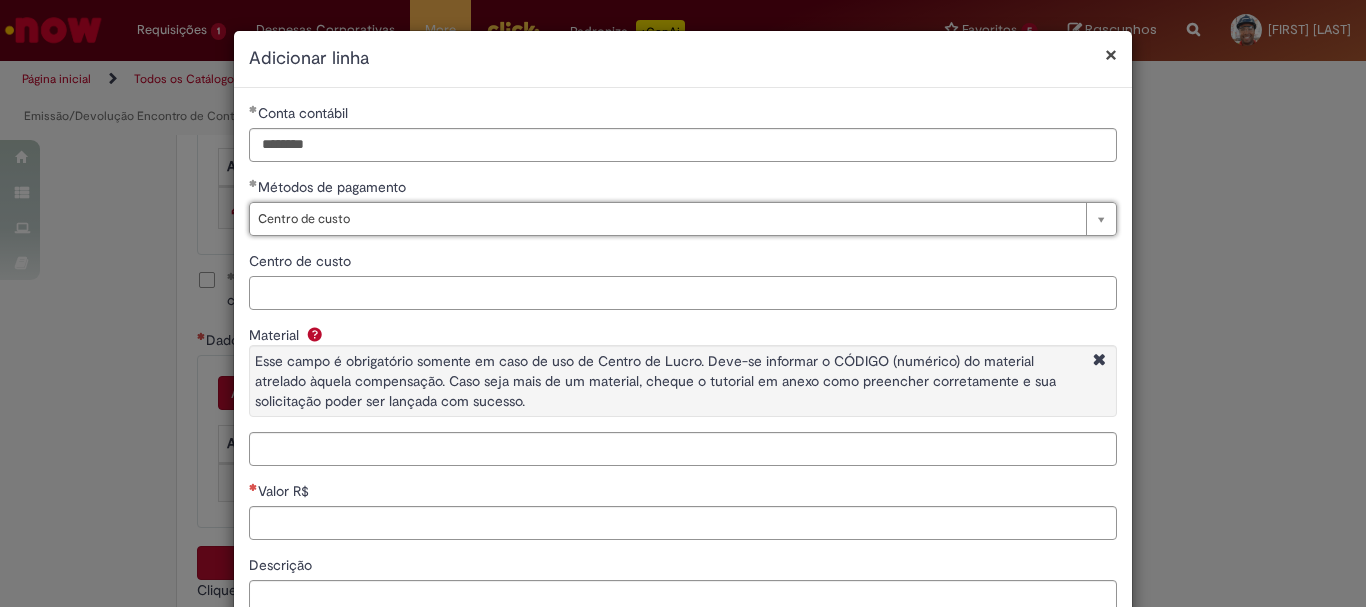 click on "Centro de custo" at bounding box center (683, 293) 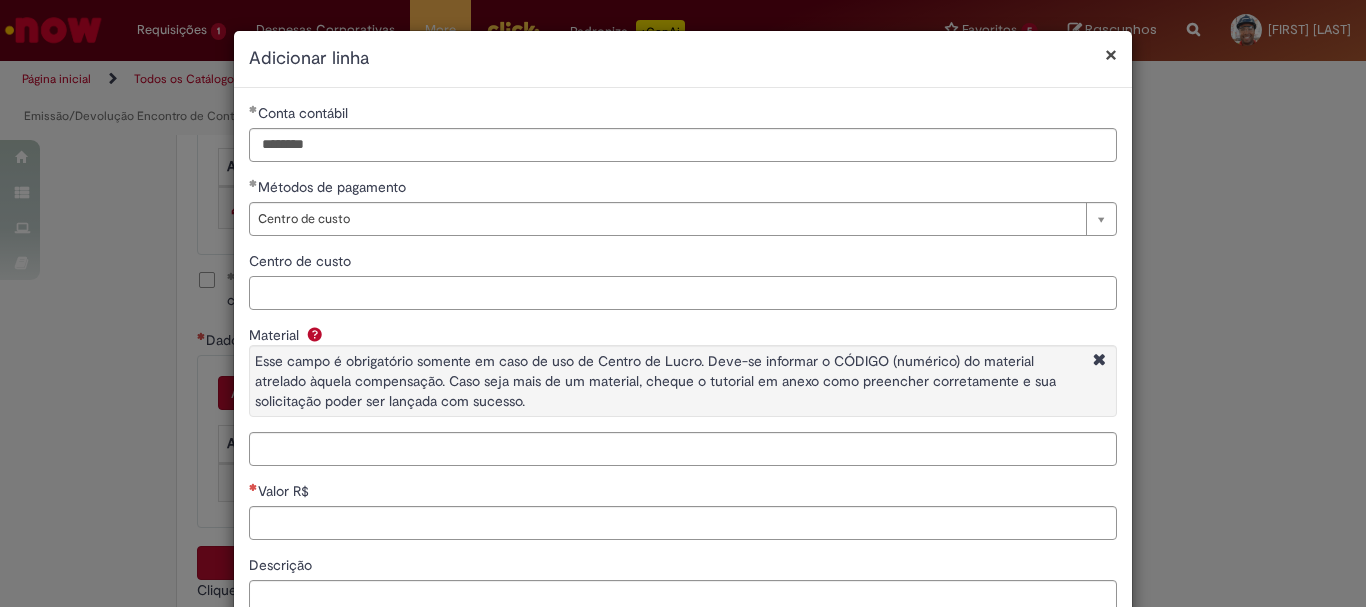paste on "**********" 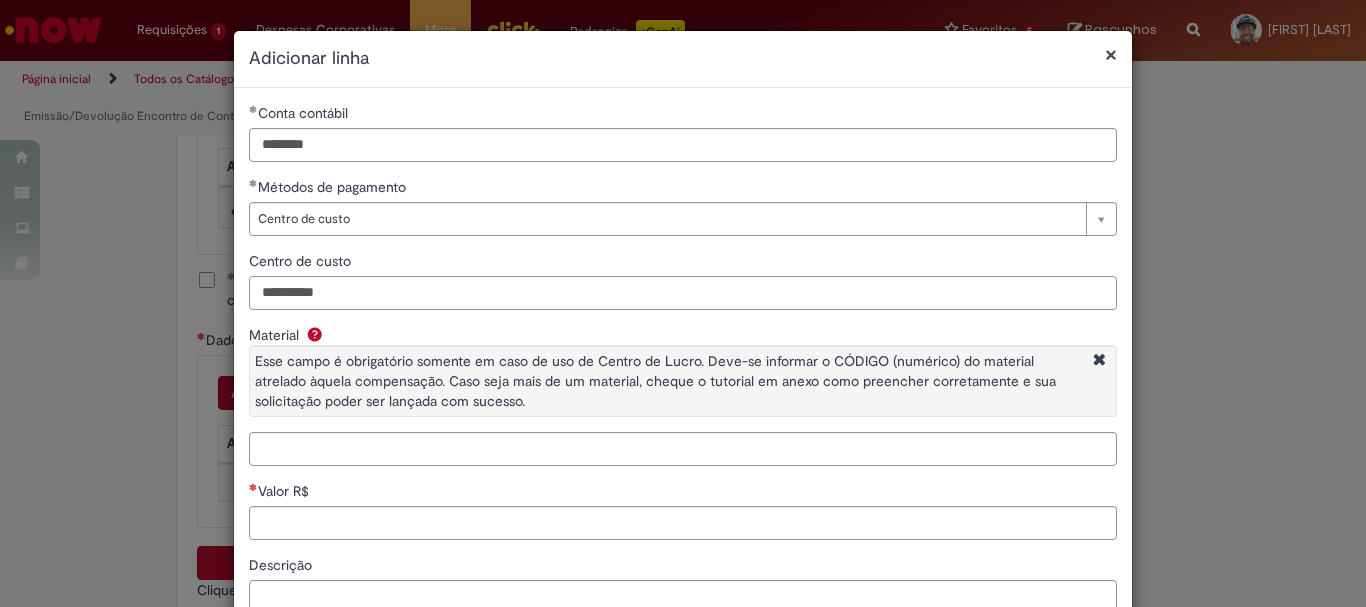 type on "**********" 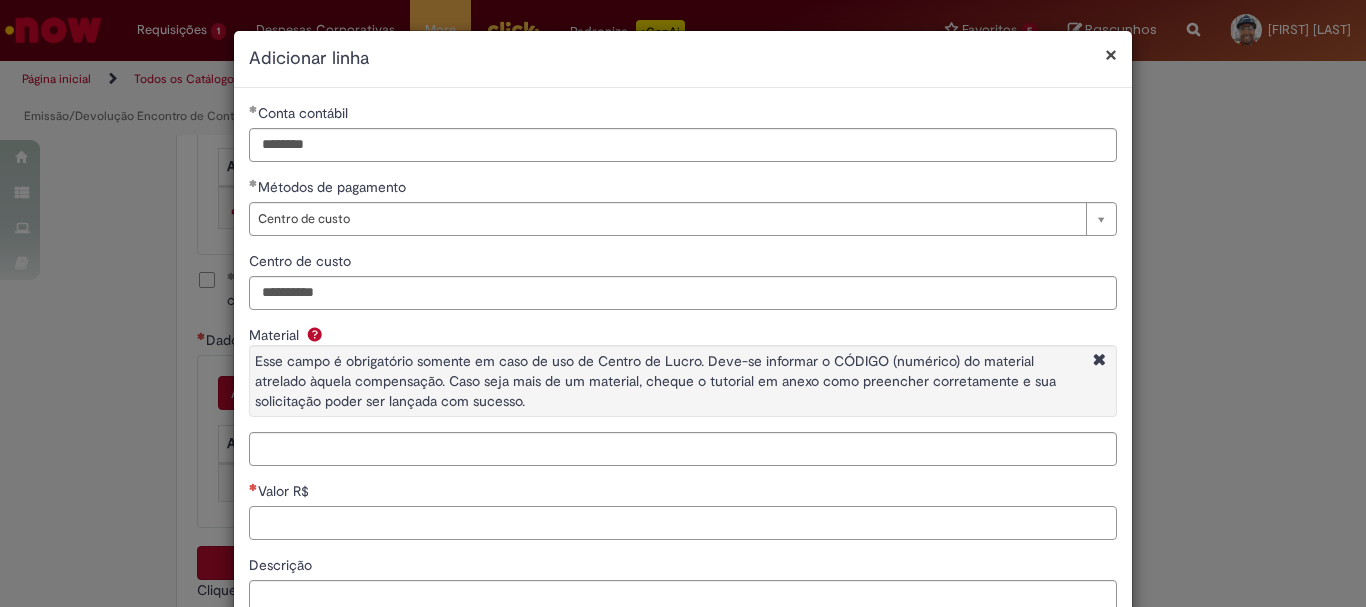 click on "Valor R$" at bounding box center [683, 523] 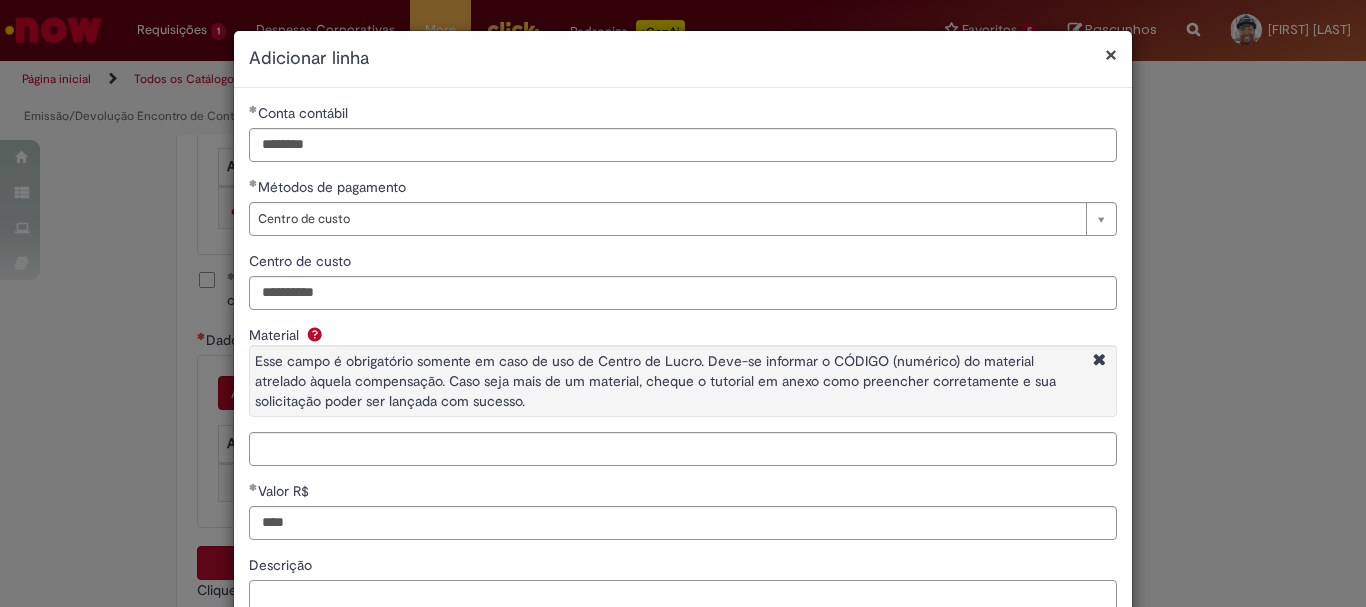 type on "********" 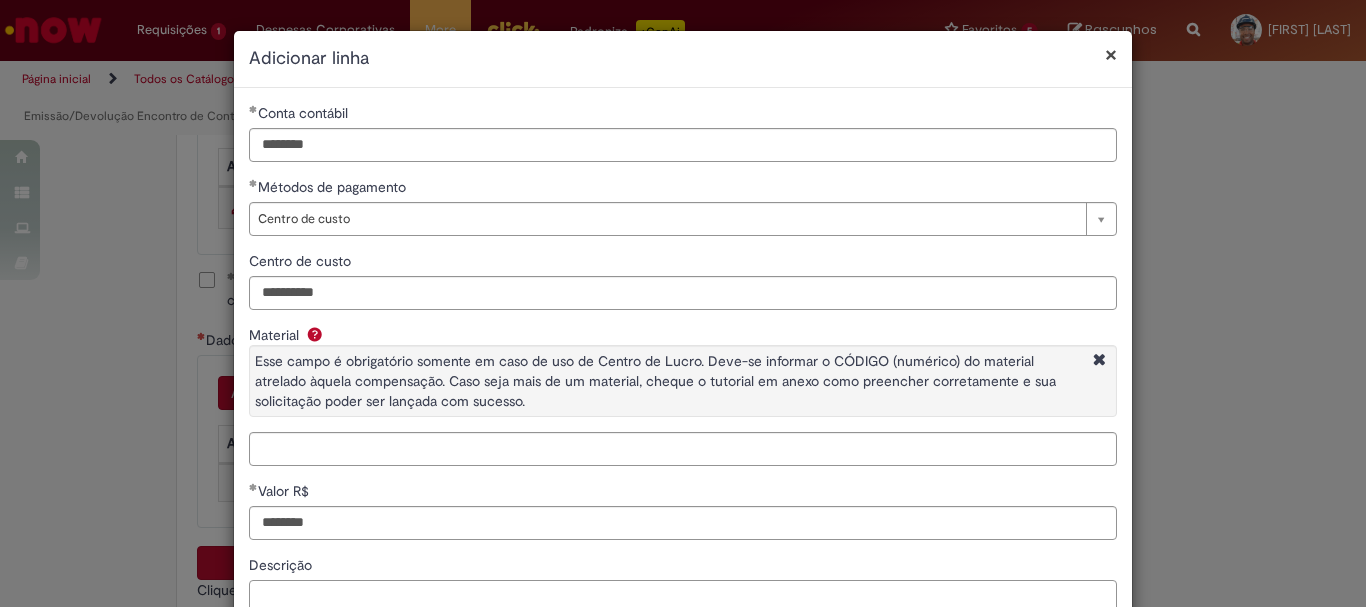 scroll, scrollTop: 100, scrollLeft: 0, axis: vertical 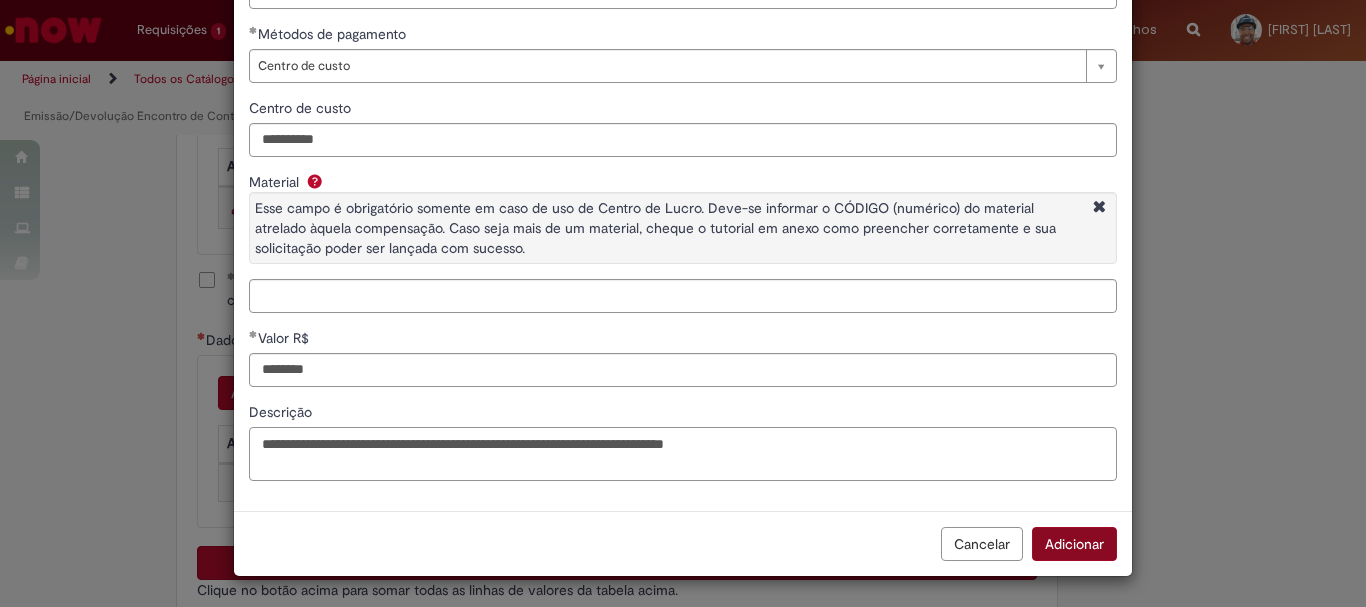 type on "**********" 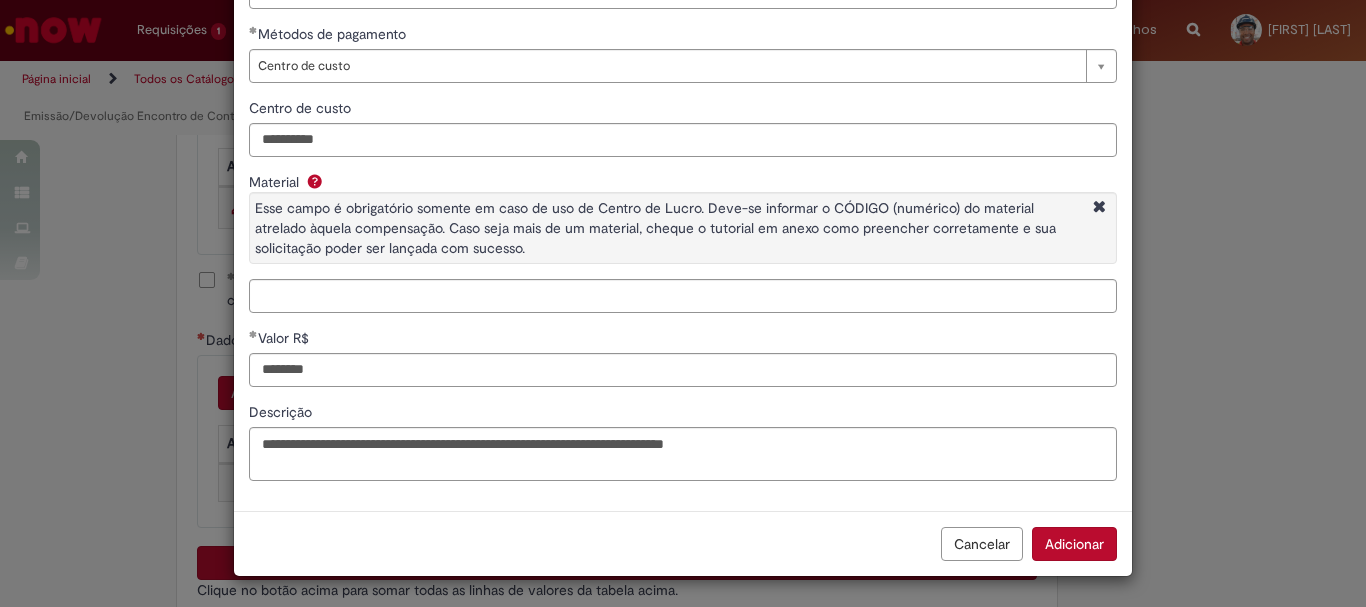 click on "Adicionar" at bounding box center (1074, 544) 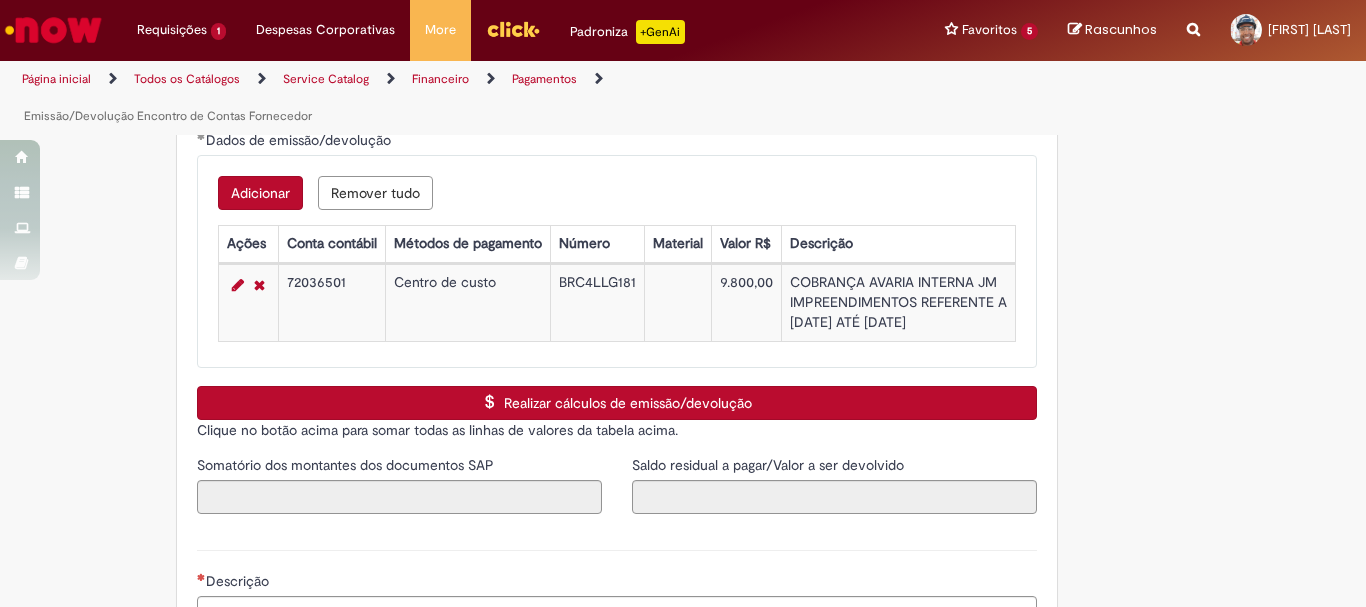 scroll, scrollTop: 3000, scrollLeft: 0, axis: vertical 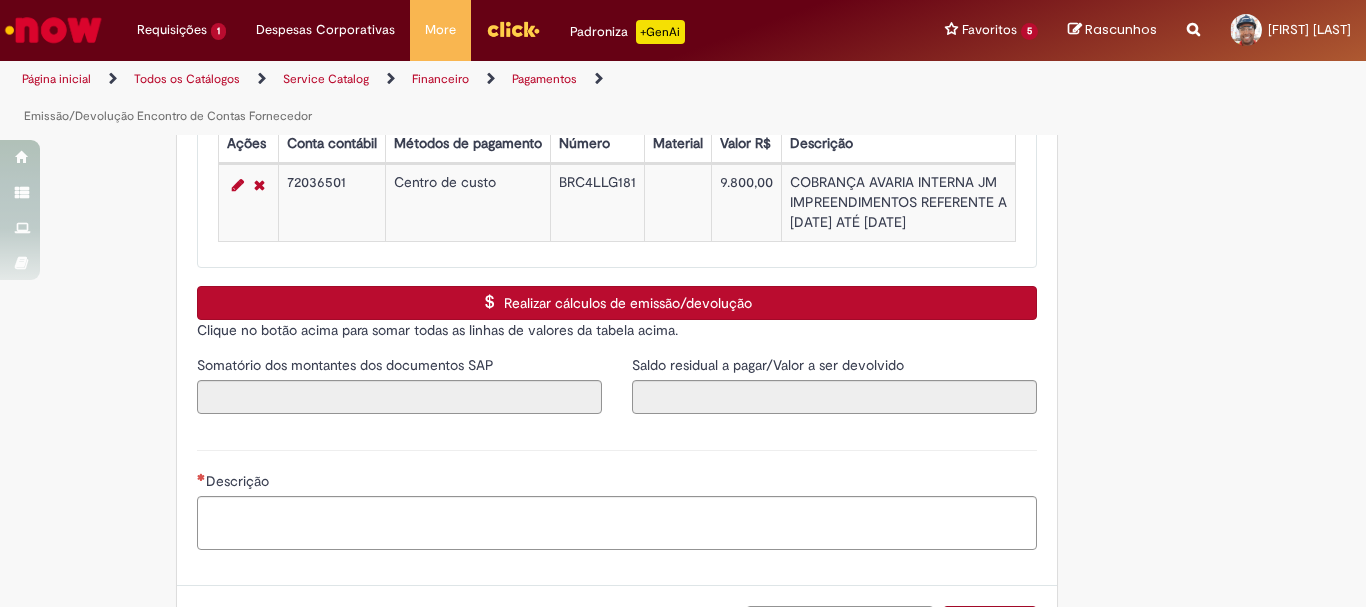 drag, startPoint x: 980, startPoint y: 224, endPoint x: 768, endPoint y: 168, distance: 219.27151 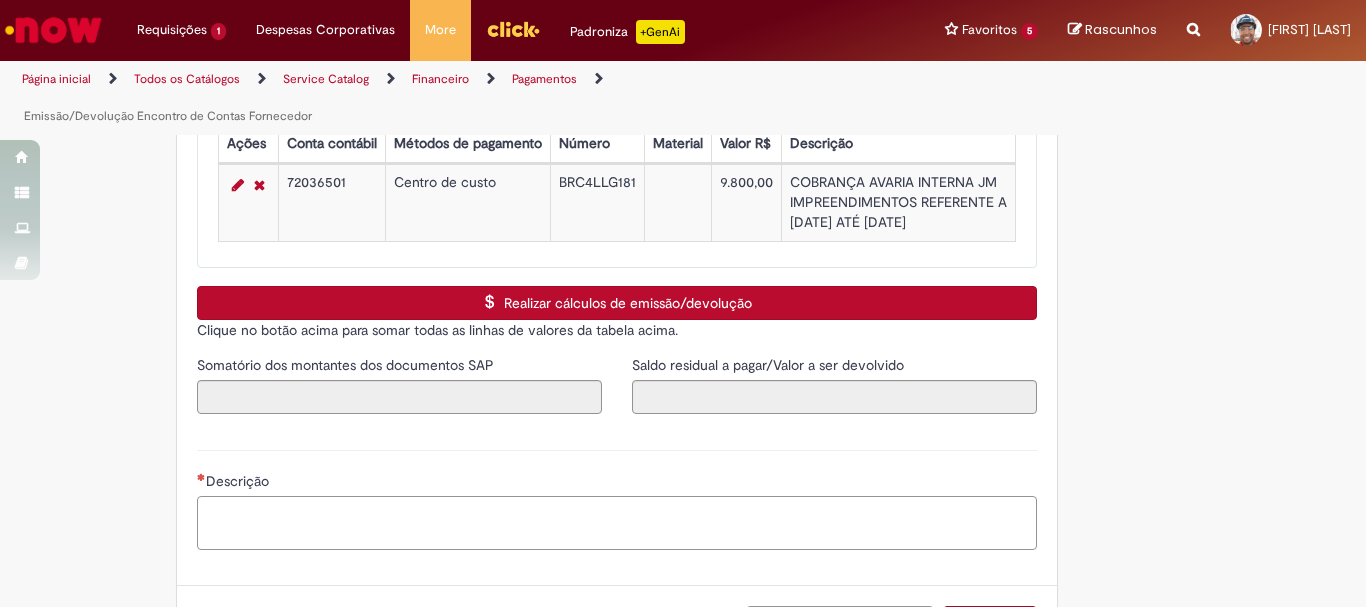 click on "Descrição" at bounding box center (617, 523) 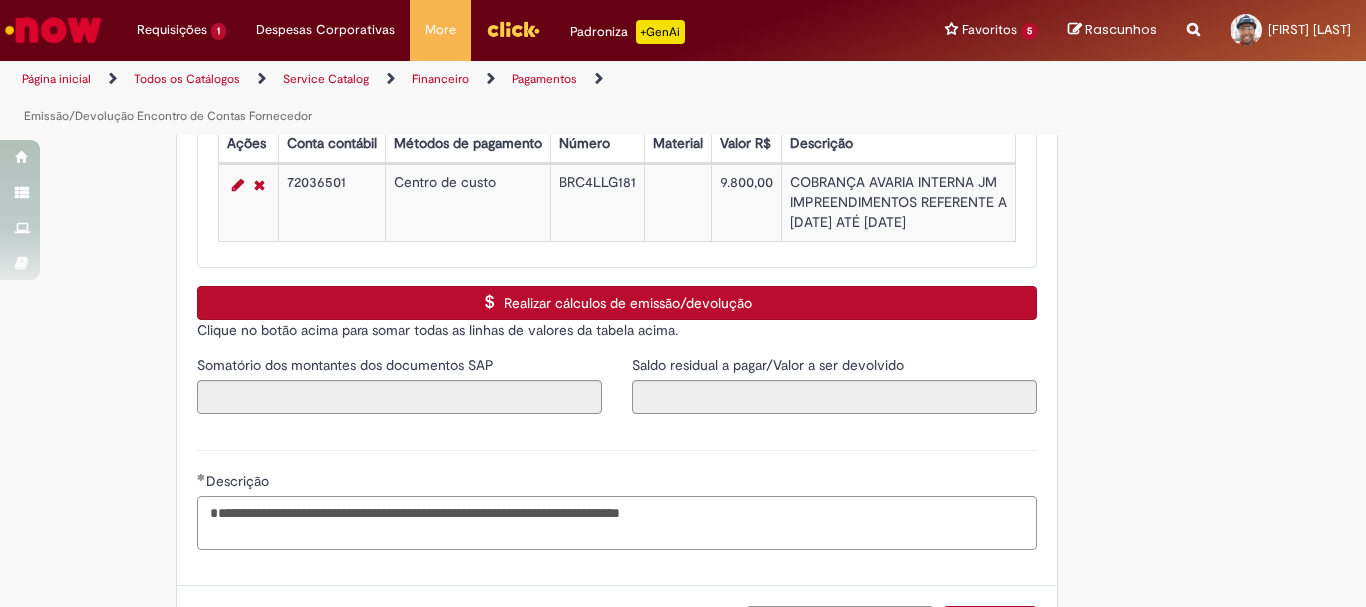click on "**********" at bounding box center (617, 523) 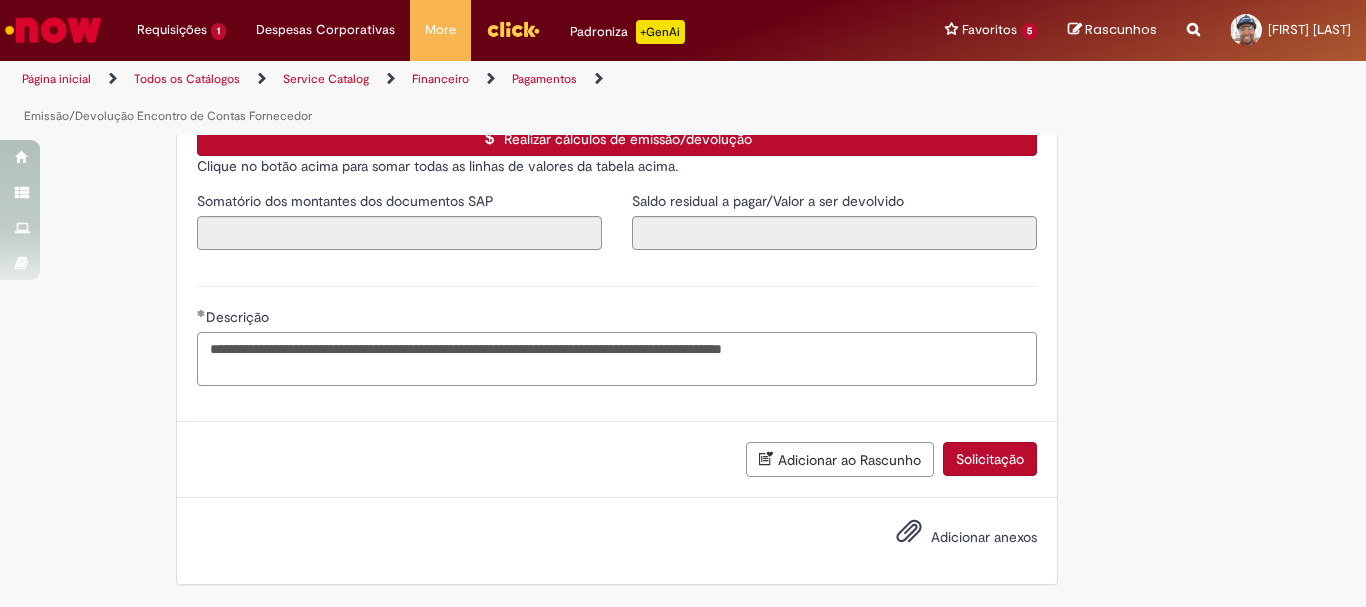 scroll, scrollTop: 3064, scrollLeft: 0, axis: vertical 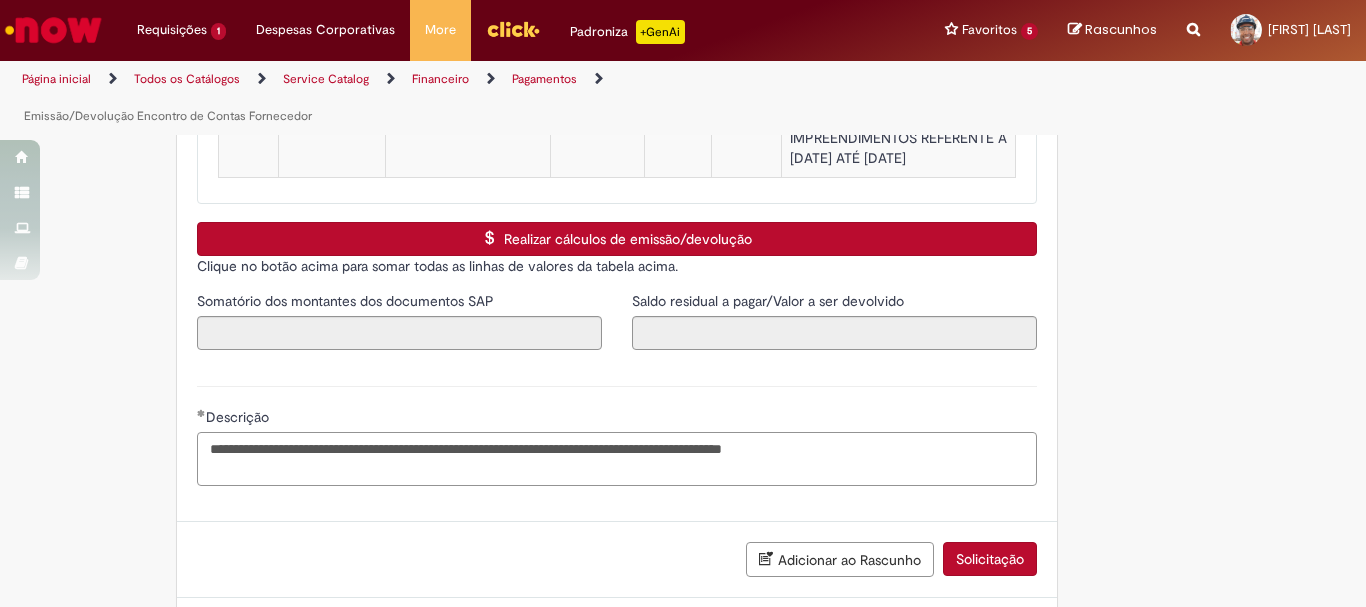 type on "**********" 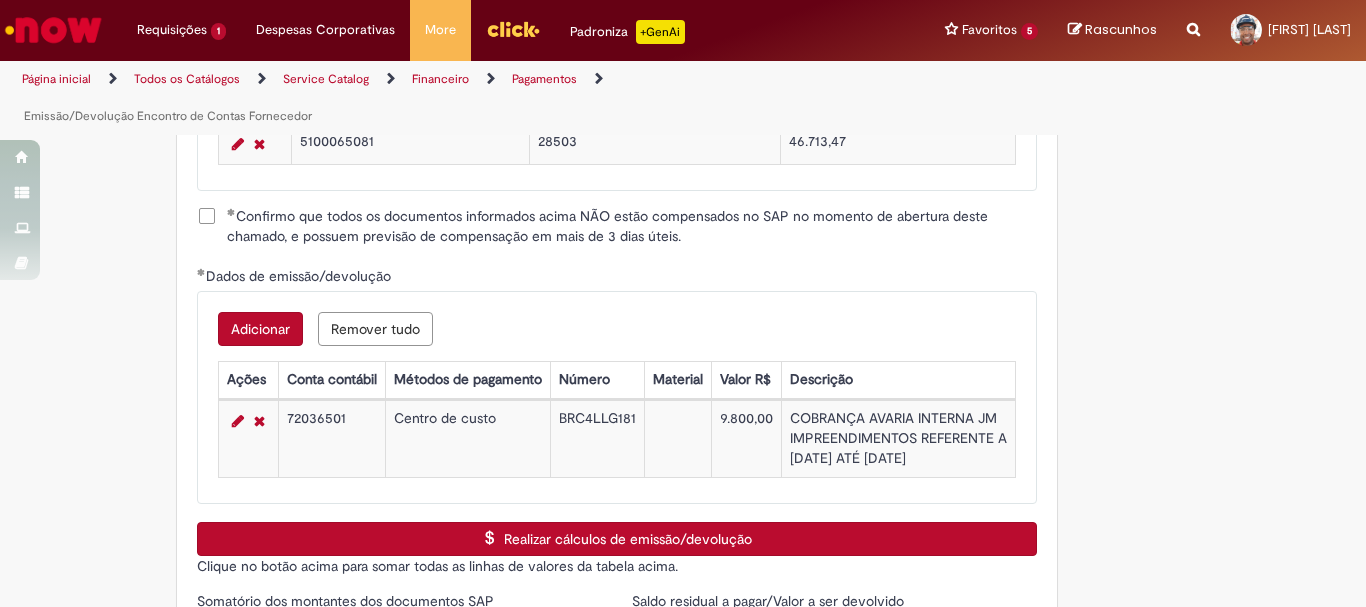 scroll, scrollTop: 3164, scrollLeft: 0, axis: vertical 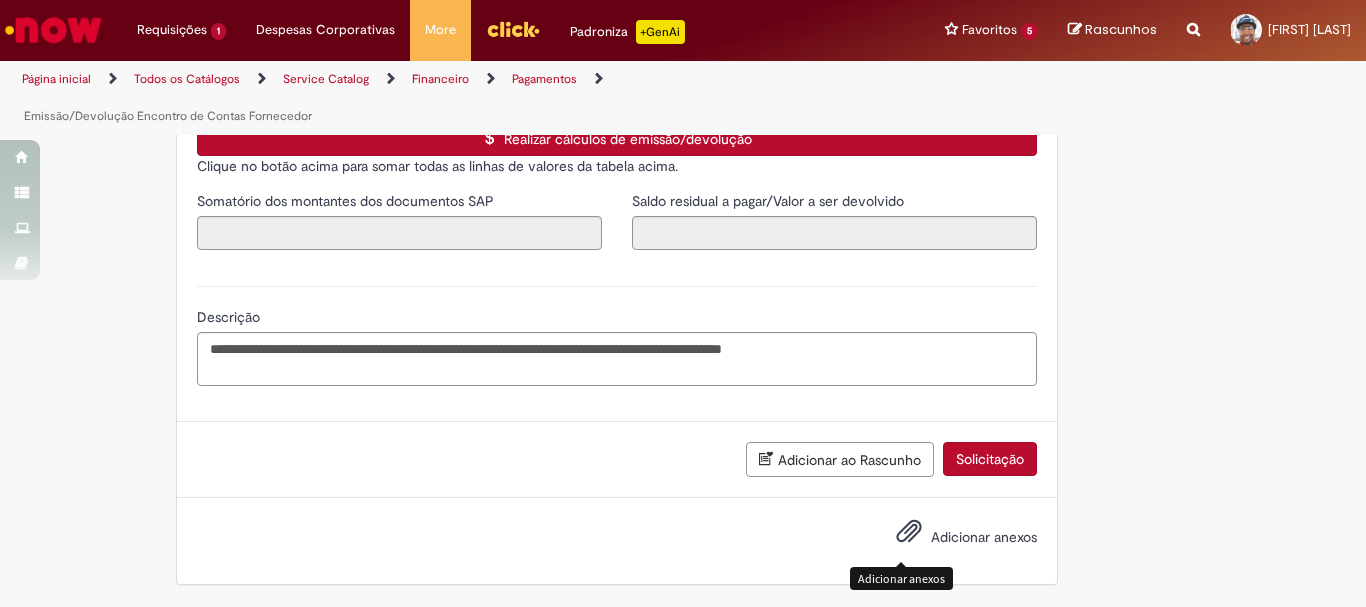 click at bounding box center (909, 532) 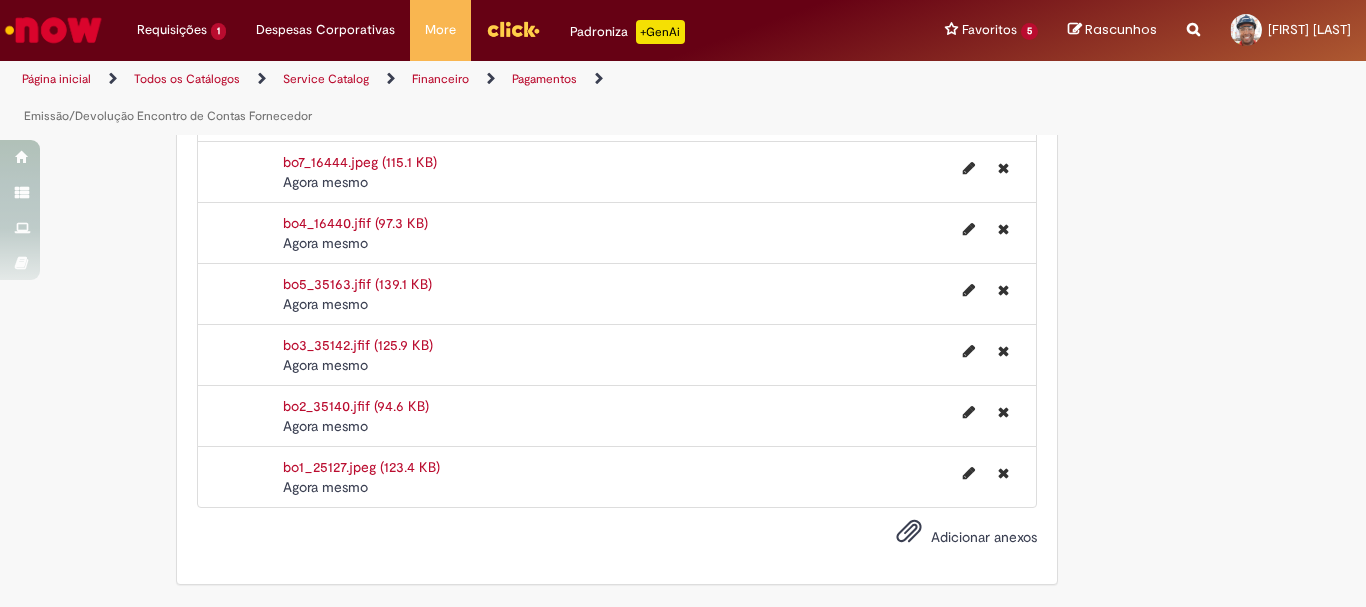 scroll, scrollTop: 4138, scrollLeft: 0, axis: vertical 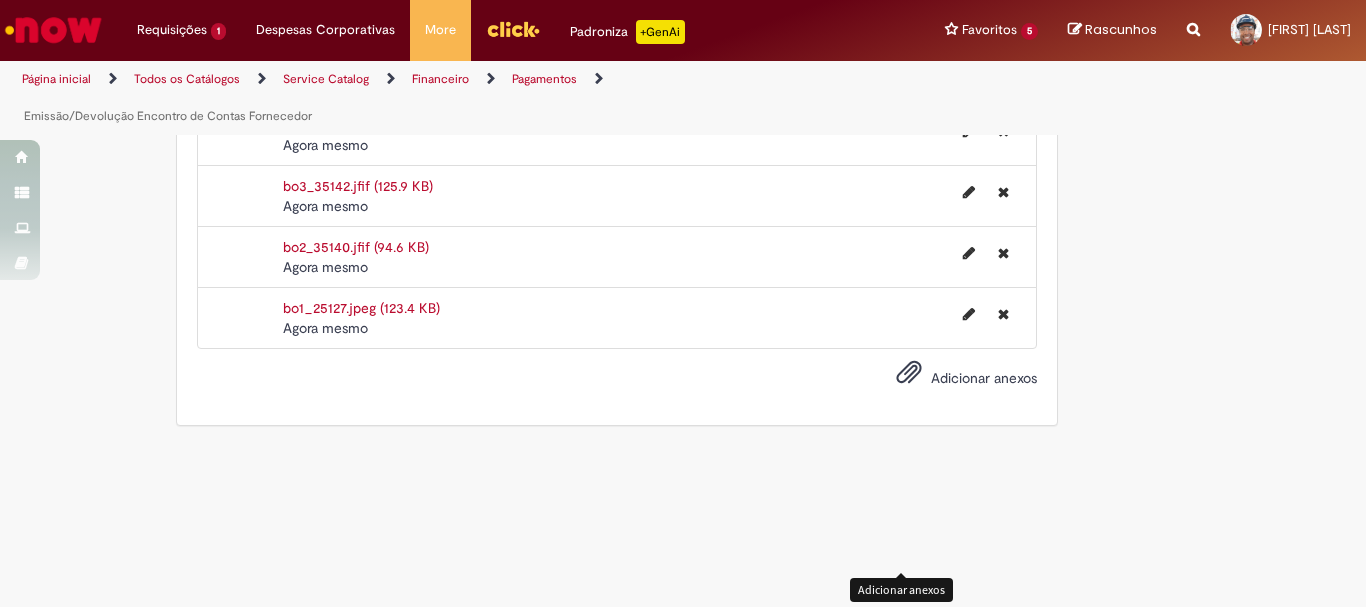 click at bounding box center [909, 373] 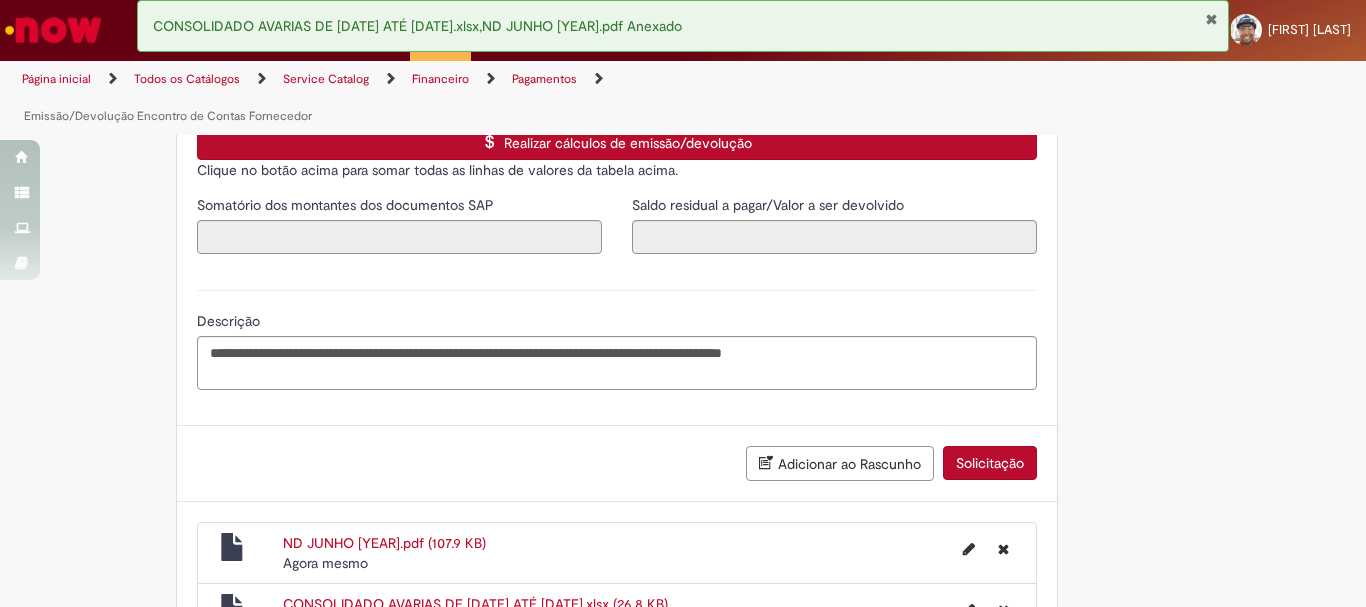 scroll, scrollTop: 3360, scrollLeft: 0, axis: vertical 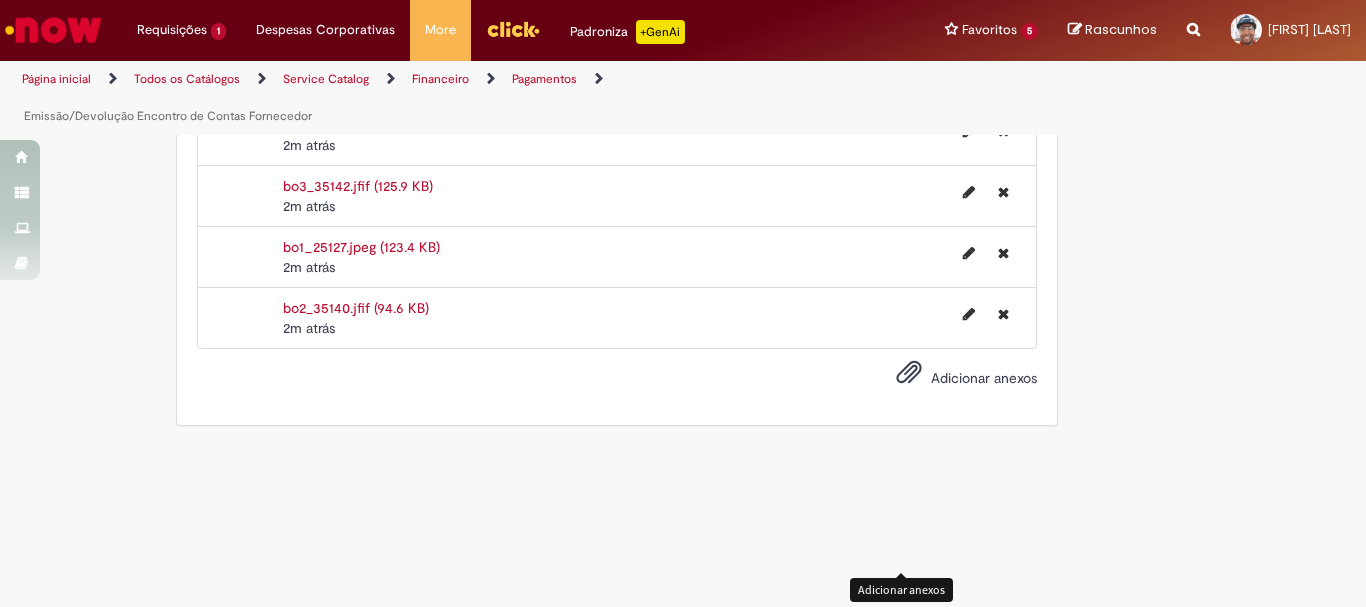 click at bounding box center [909, 373] 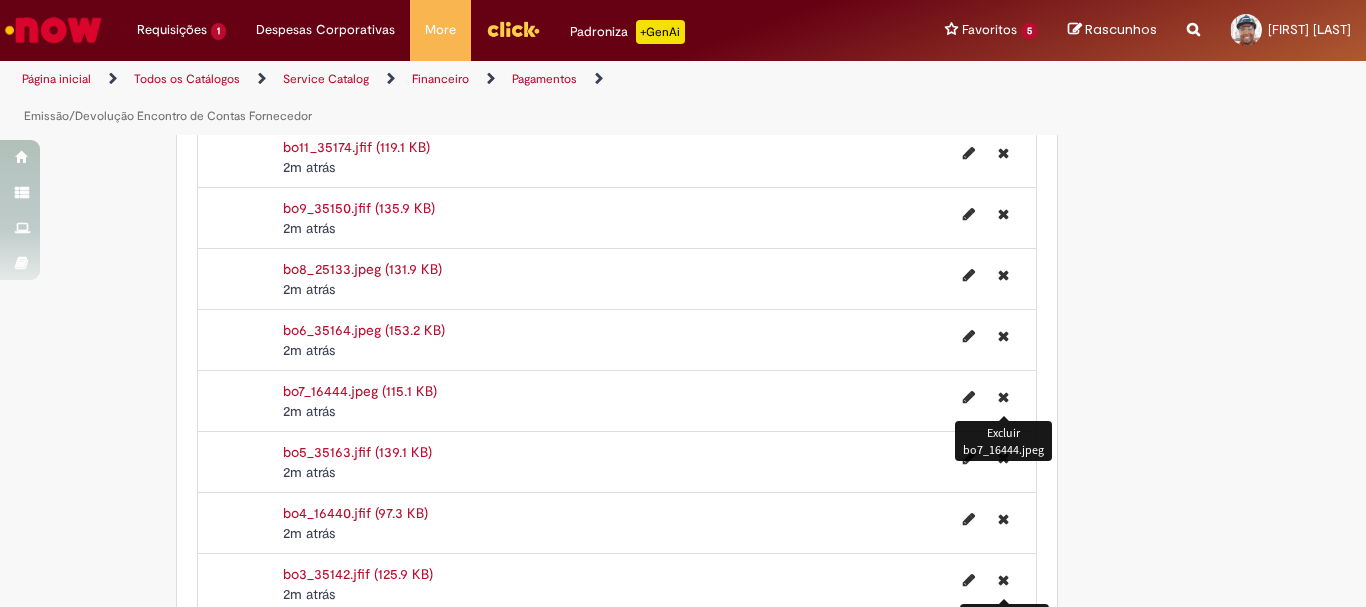 scroll, scrollTop: 4341, scrollLeft: 0, axis: vertical 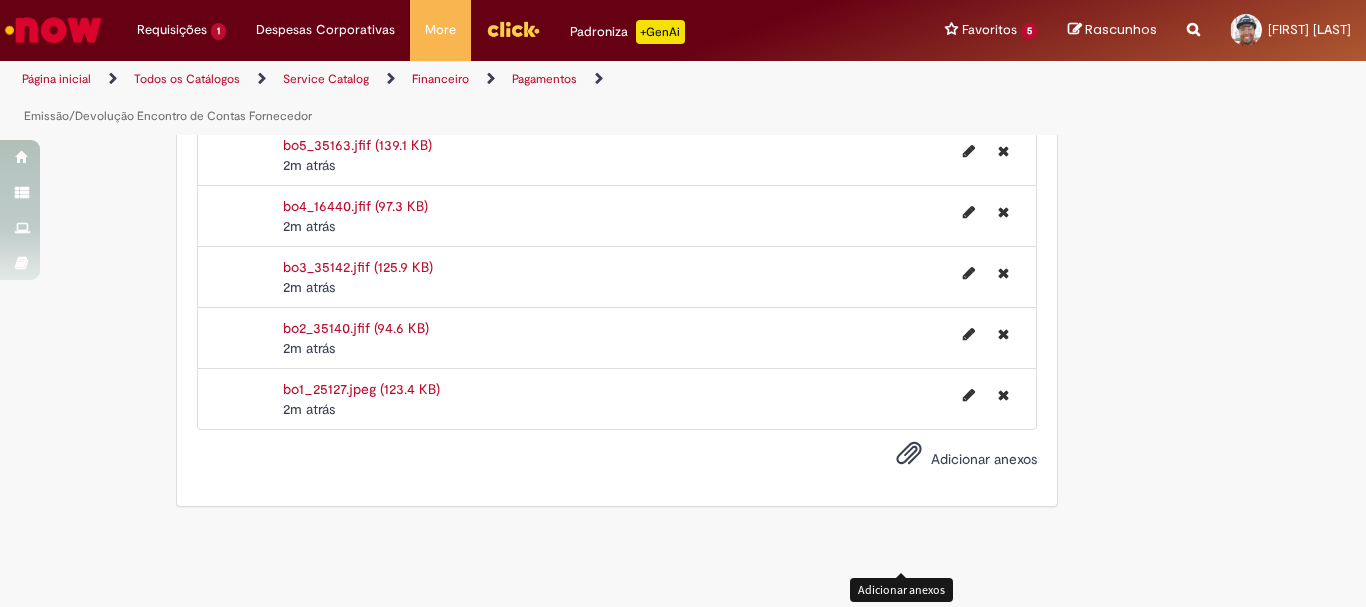 click at bounding box center (909, 454) 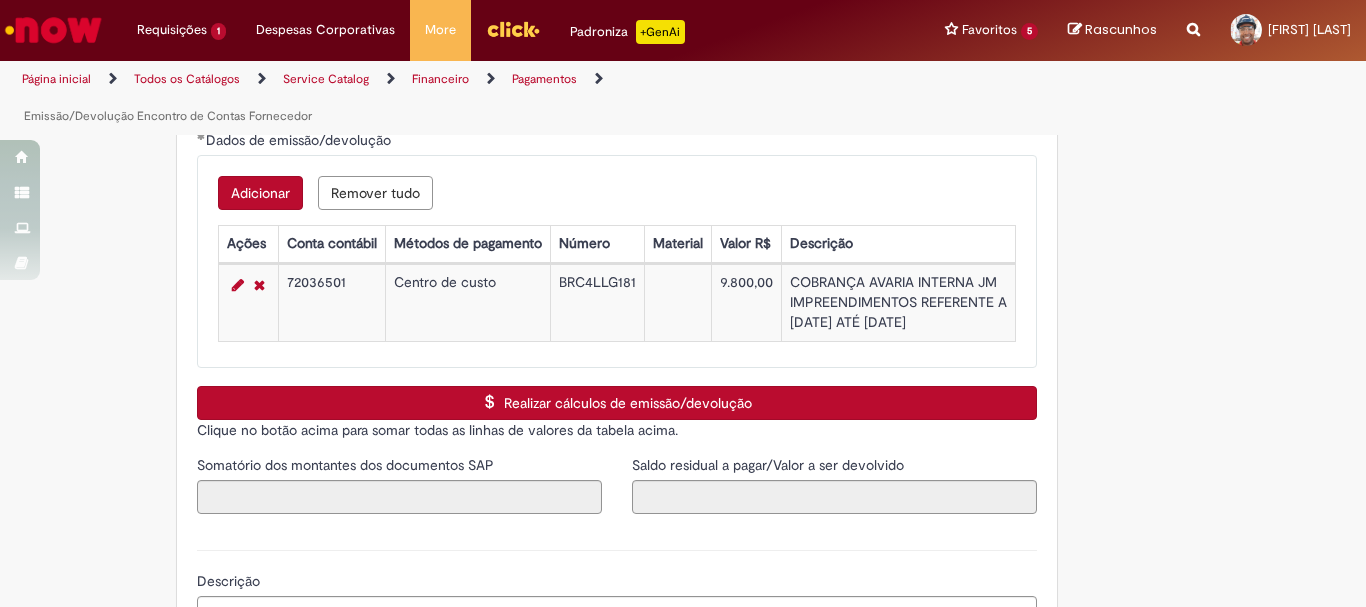 scroll, scrollTop: 3000, scrollLeft: 0, axis: vertical 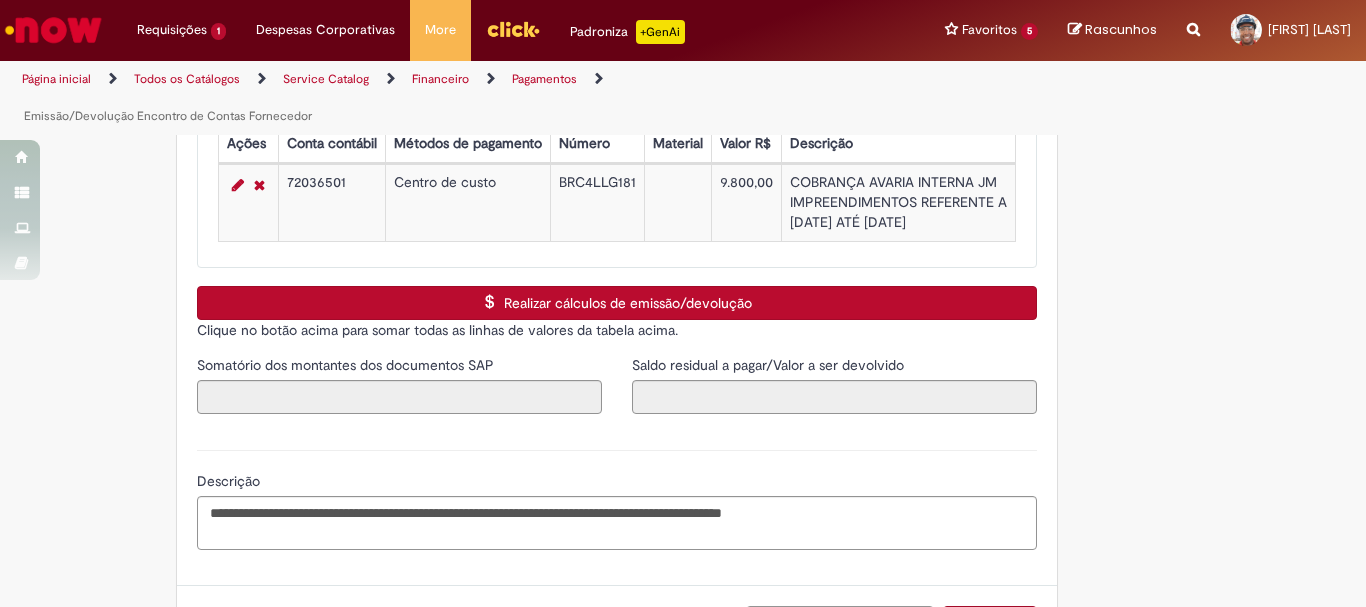 click on "Realizar cálculos de emissão/devolução" at bounding box center (617, 303) 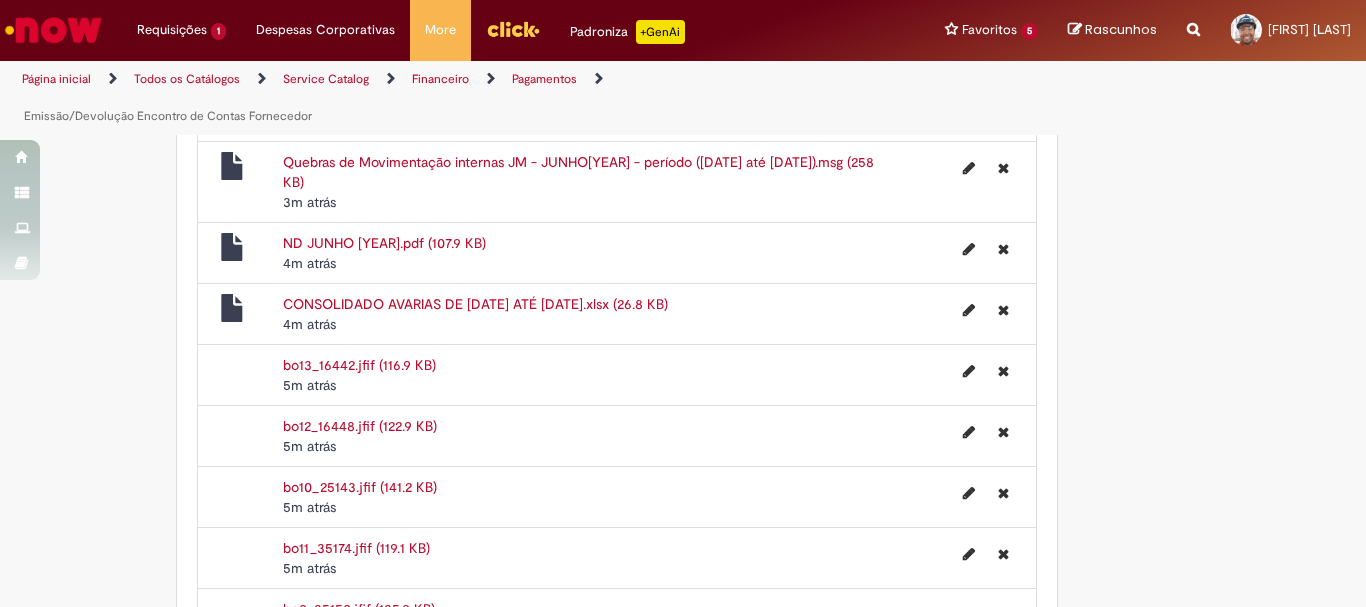 scroll, scrollTop: 3422, scrollLeft: 0, axis: vertical 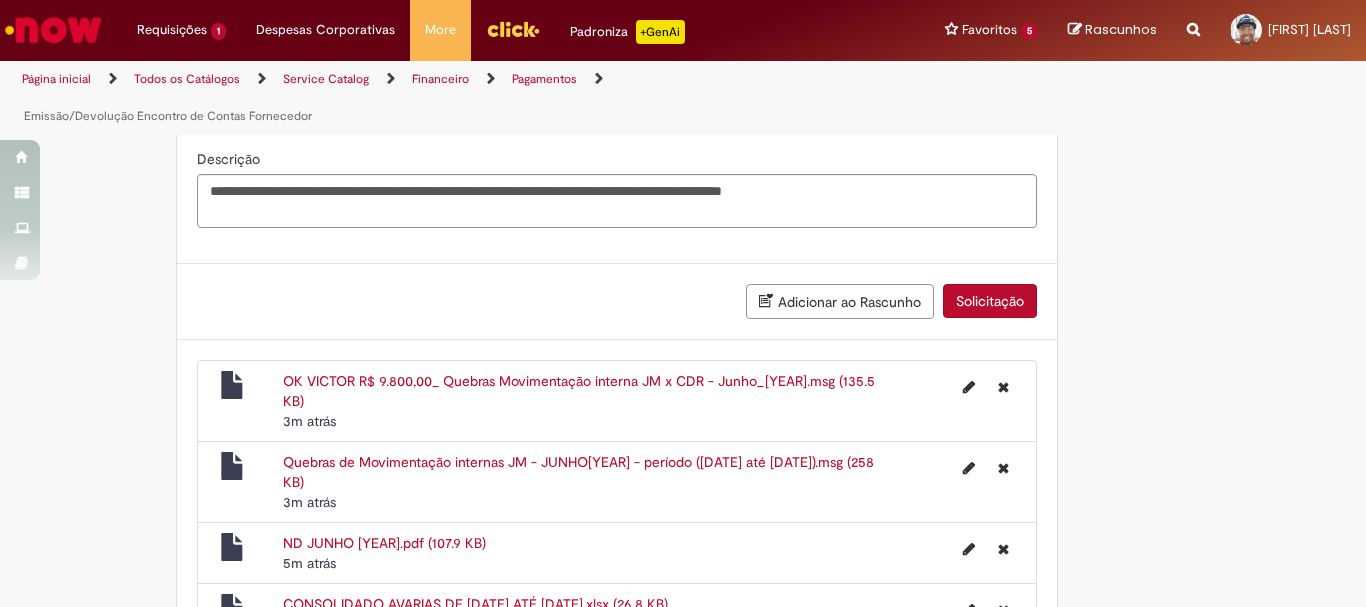click on "Solicitação" at bounding box center [990, 301] 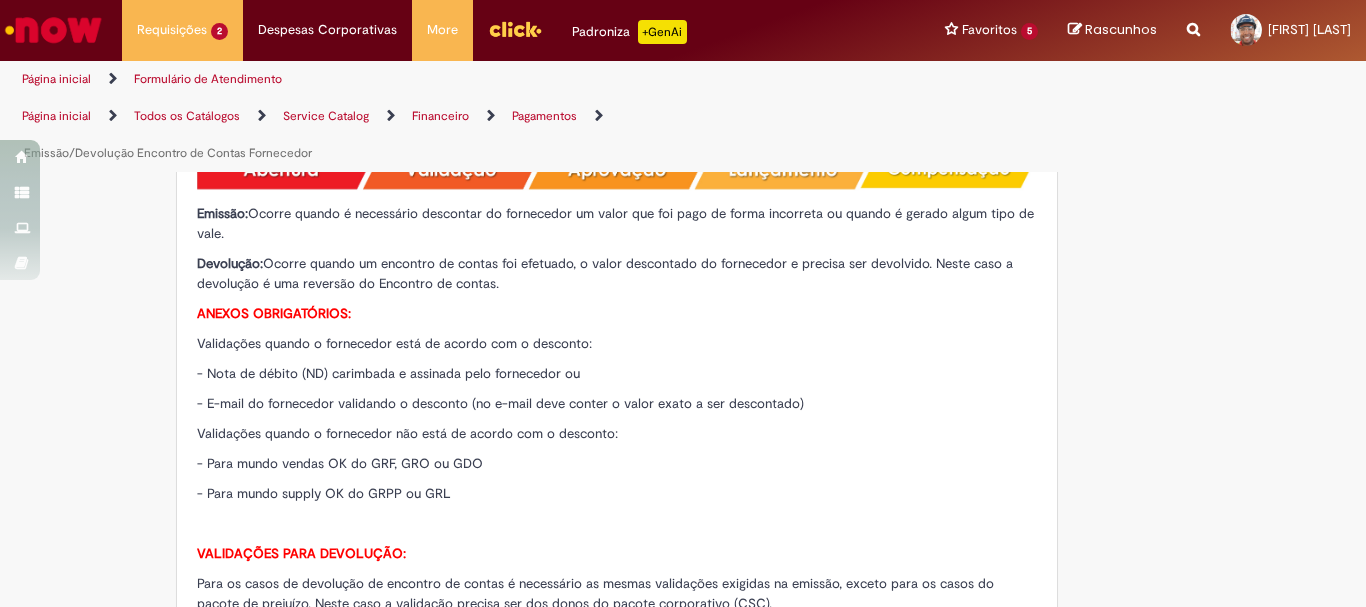 scroll, scrollTop: 0, scrollLeft: 0, axis: both 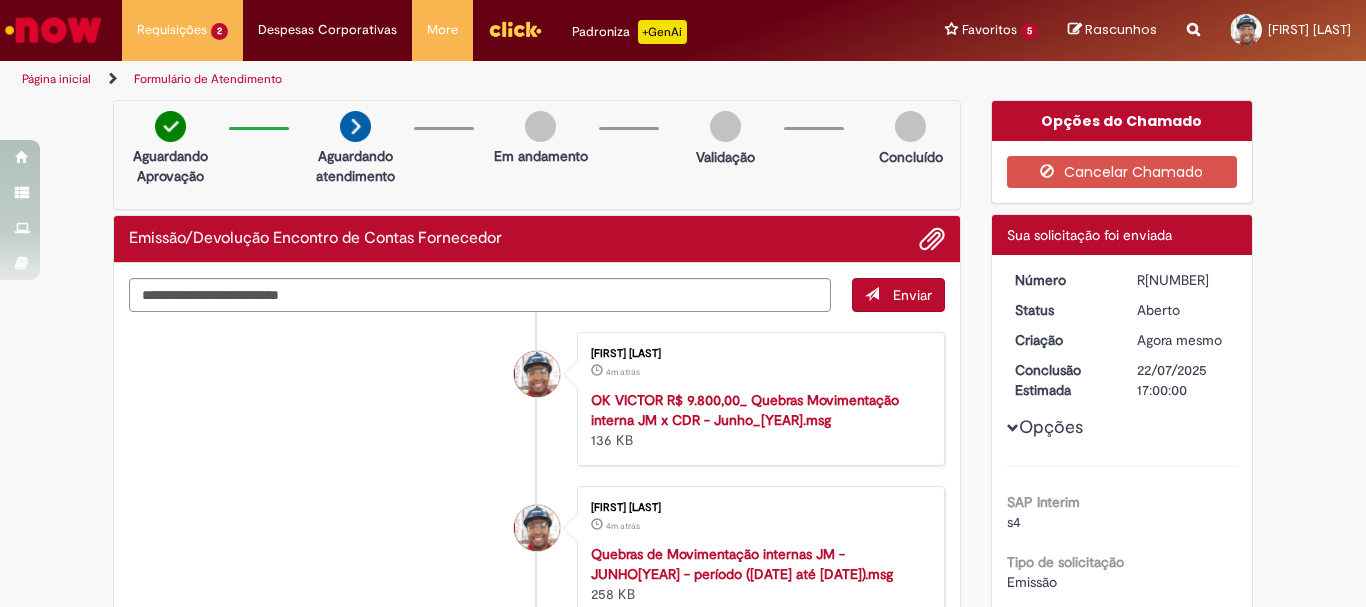 drag, startPoint x: 1196, startPoint y: 275, endPoint x: 1126, endPoint y: 276, distance: 70.00714 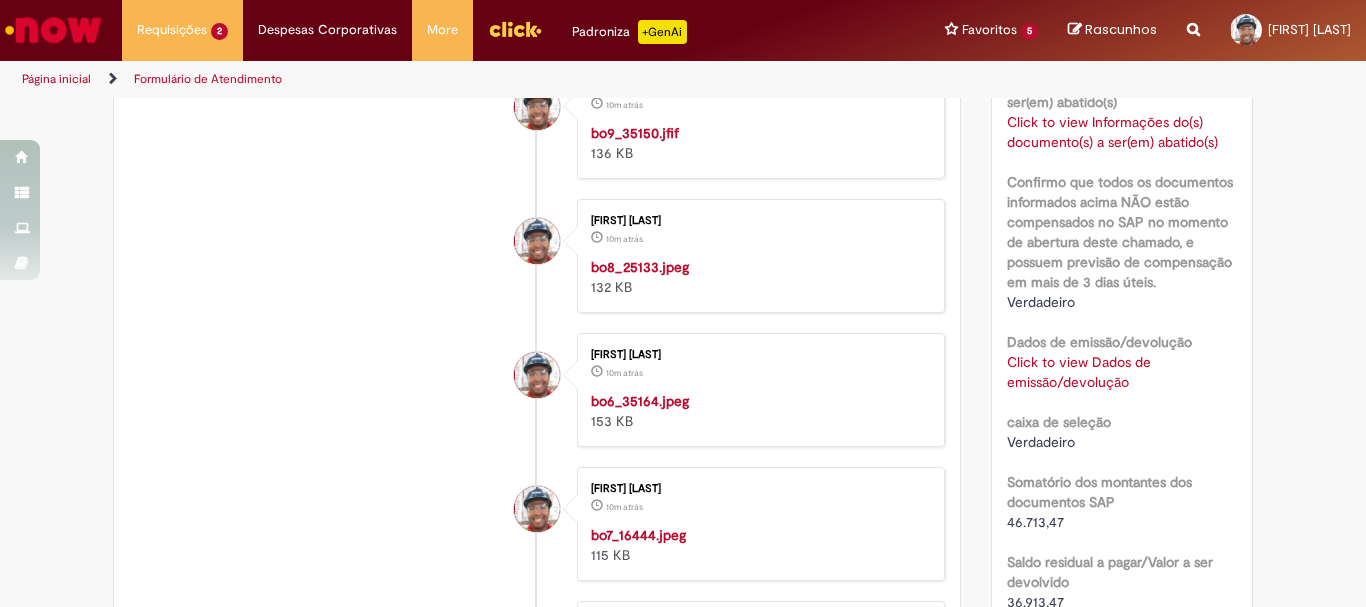 scroll, scrollTop: 1500, scrollLeft: 0, axis: vertical 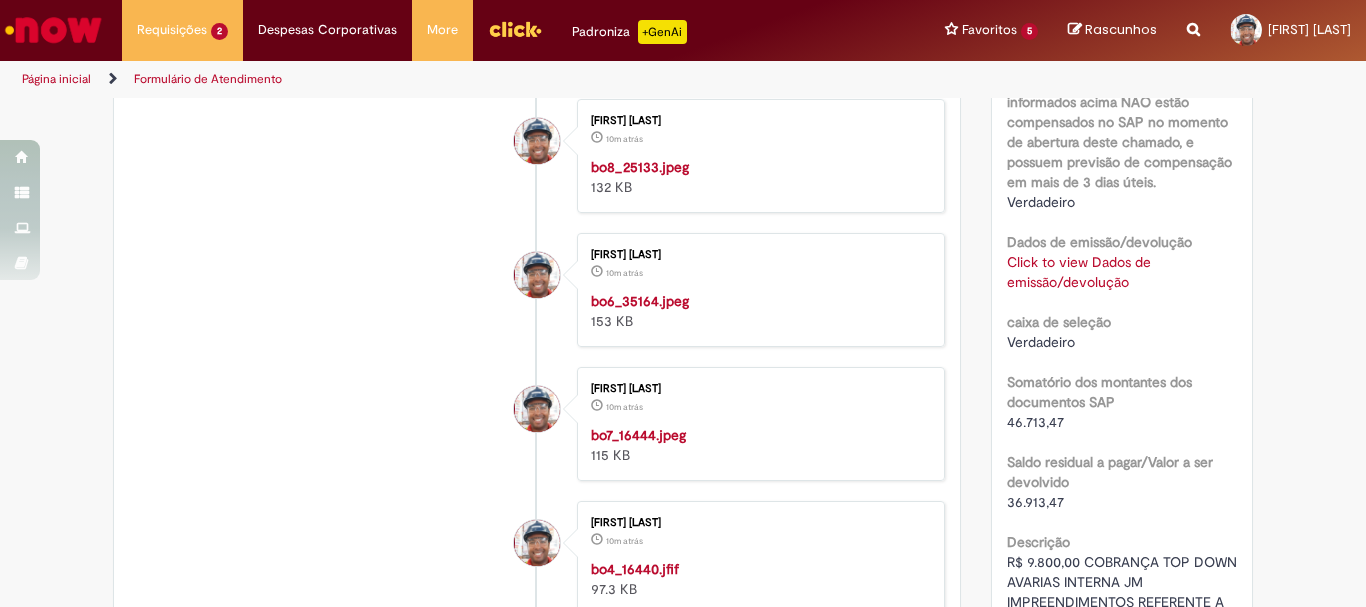 click on "Click to view Dados de emissão/devolução" at bounding box center [1079, 272] 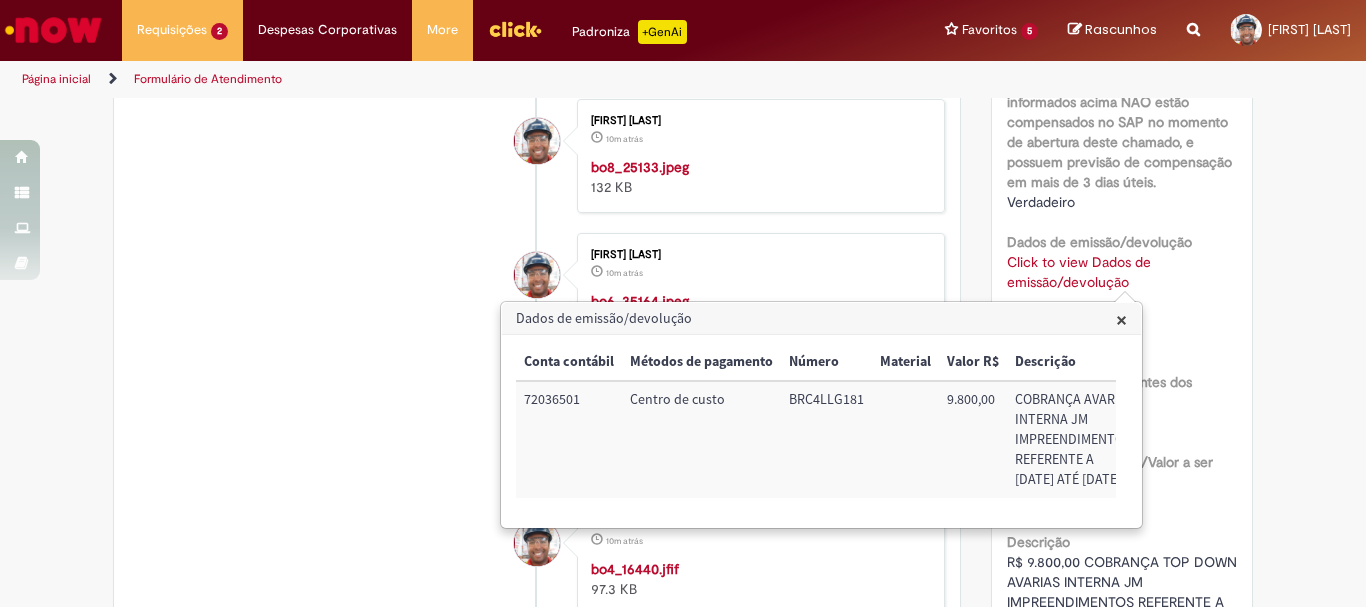 click on "[FIRST] [LAST]
10m atrás 10 minutos atrás
bo10_25143.jfif  141 KB" at bounding box center [537, -247] 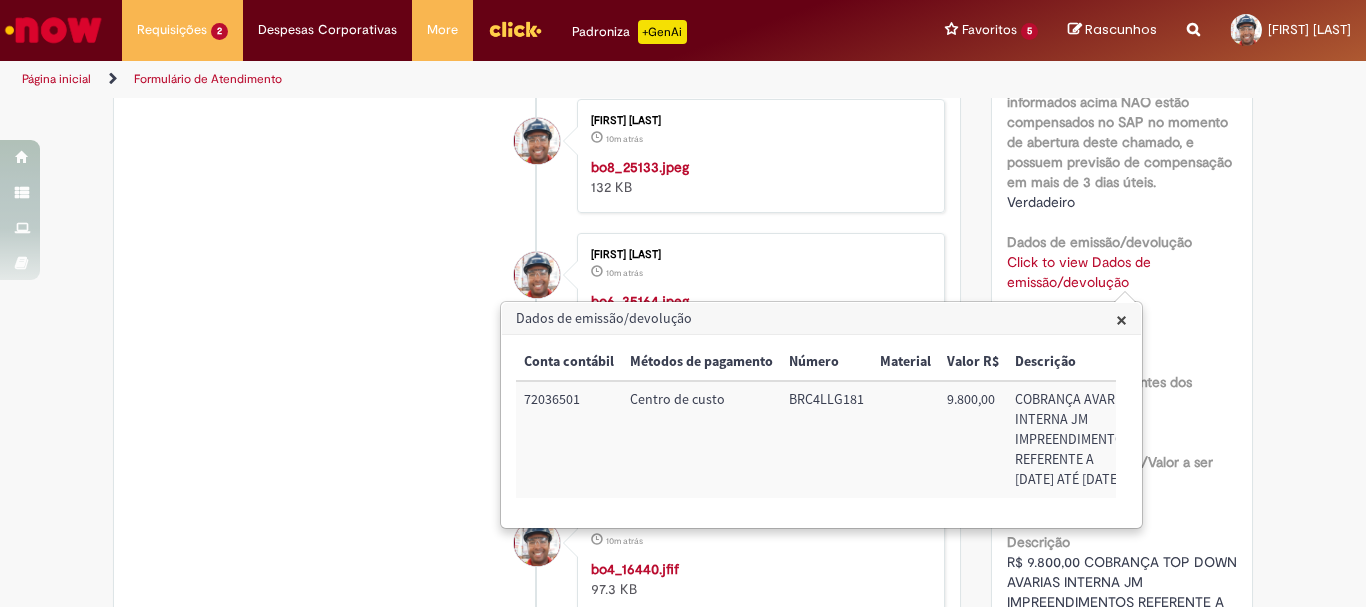 click on "×" at bounding box center (1121, 319) 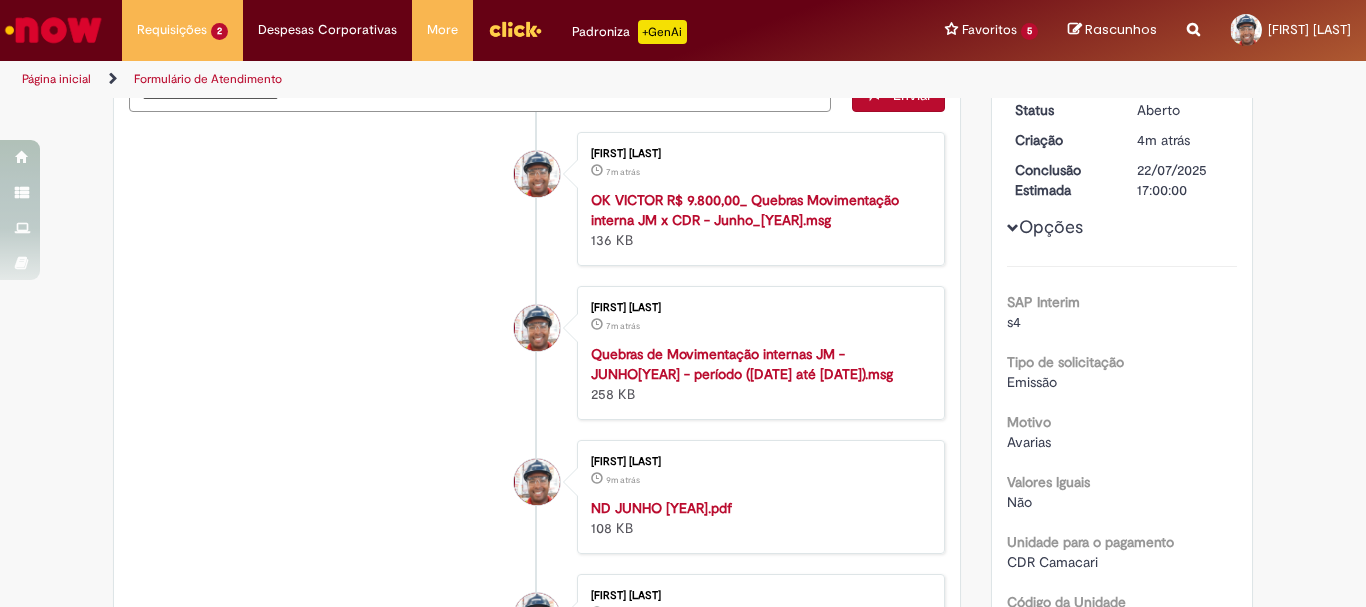 scroll, scrollTop: 0, scrollLeft: 0, axis: both 